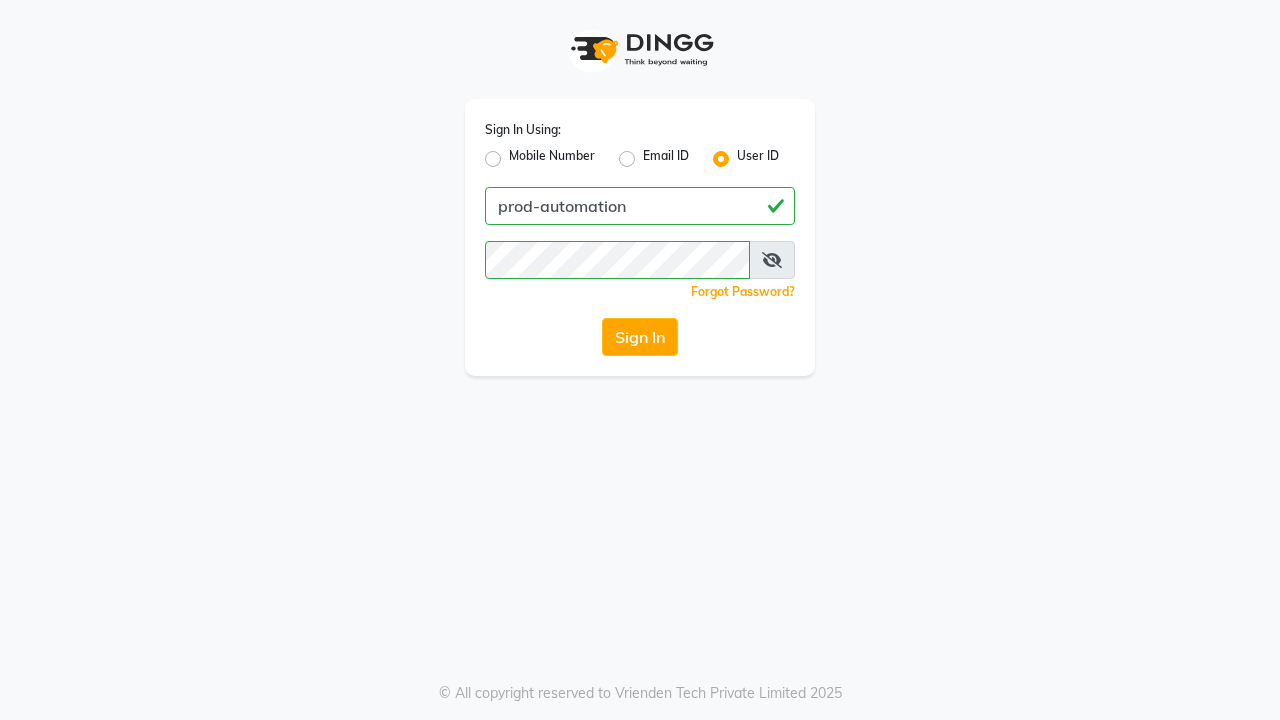 scroll, scrollTop: 0, scrollLeft: 0, axis: both 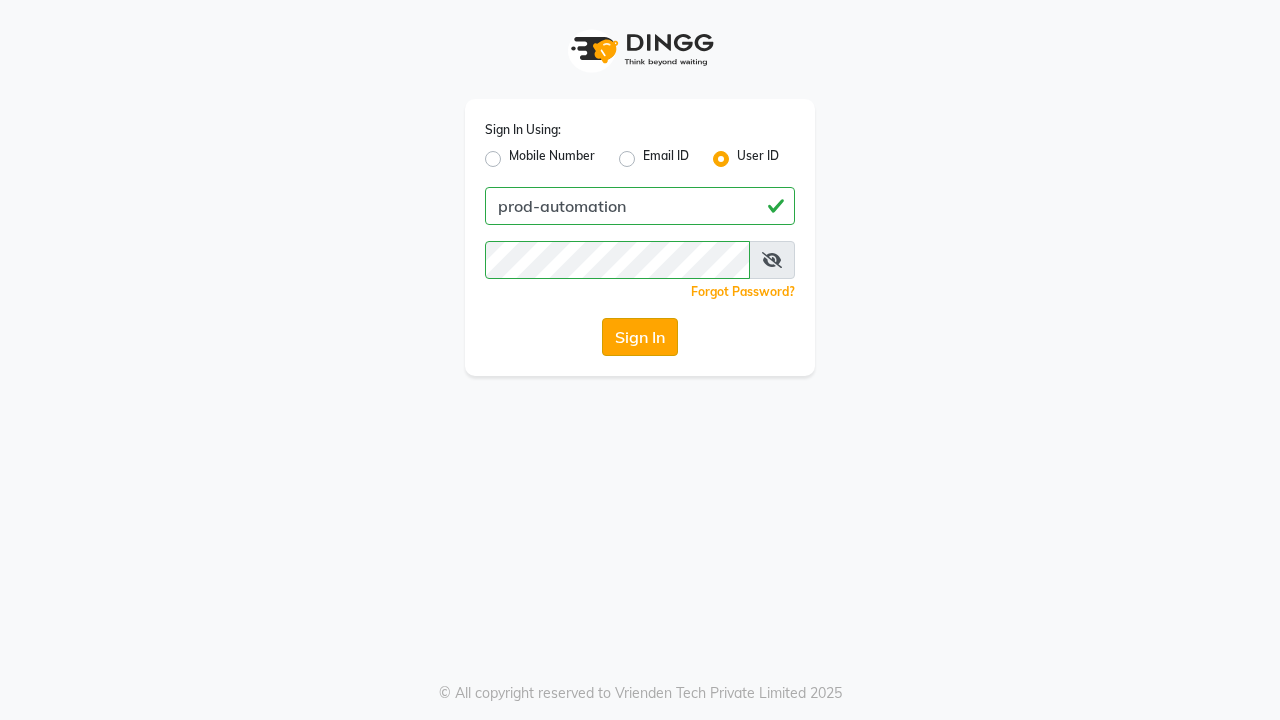 click on "Sign In" 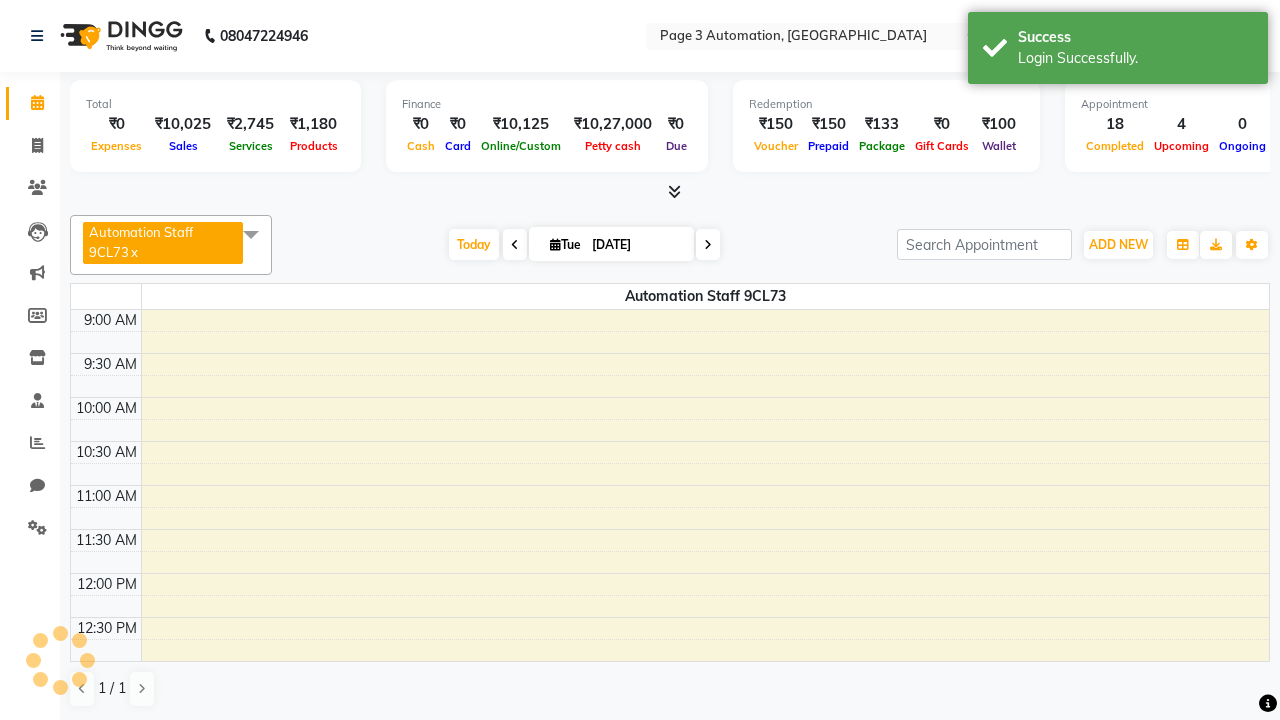 select on "en" 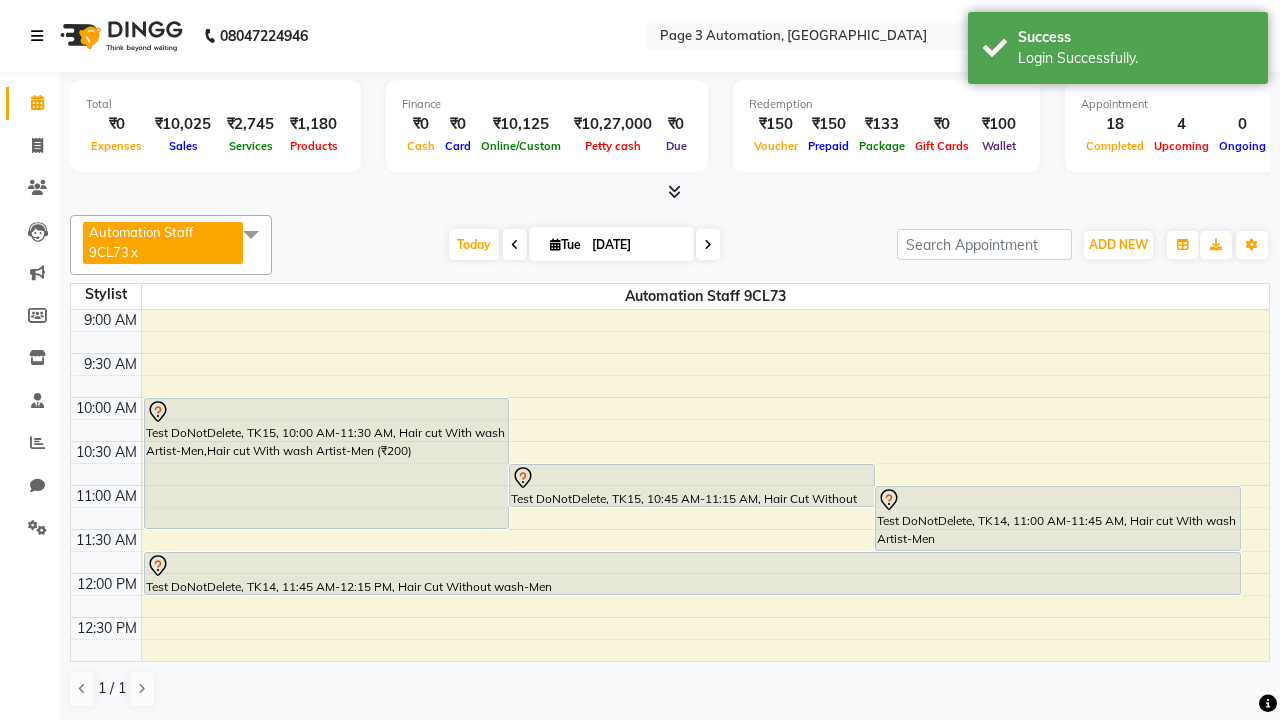 click at bounding box center (37, 36) 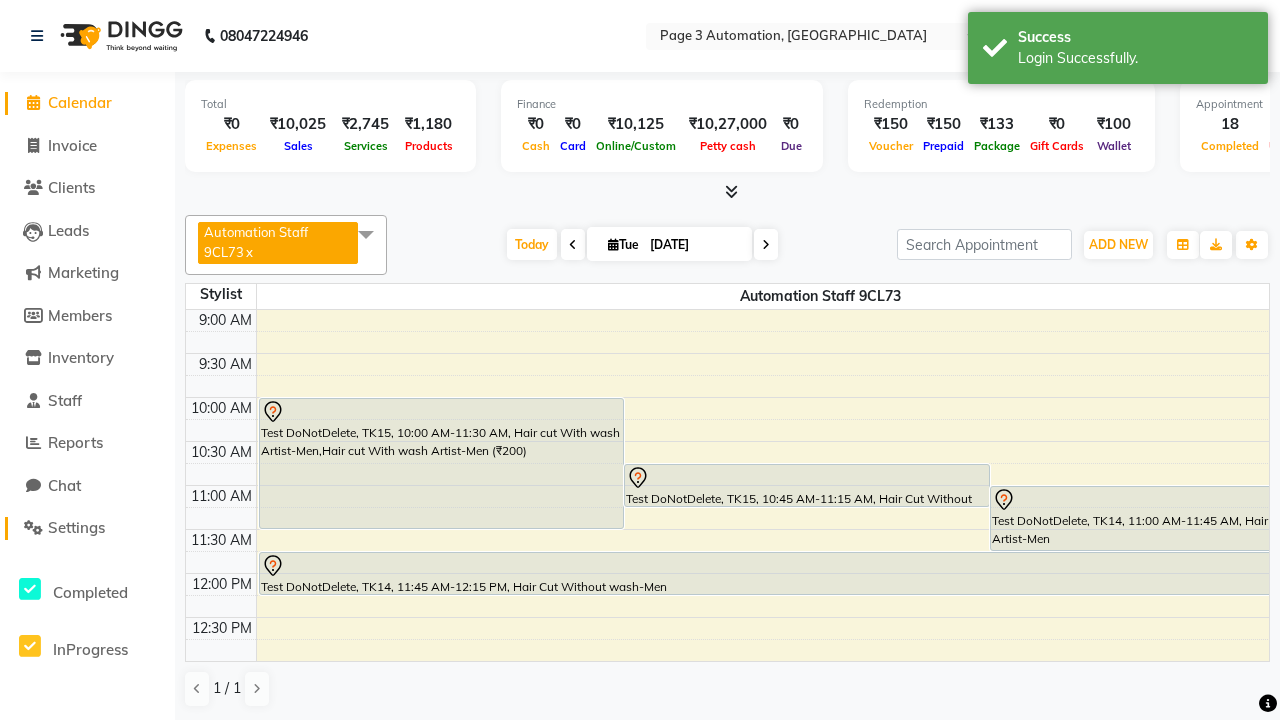 click on "Settings" 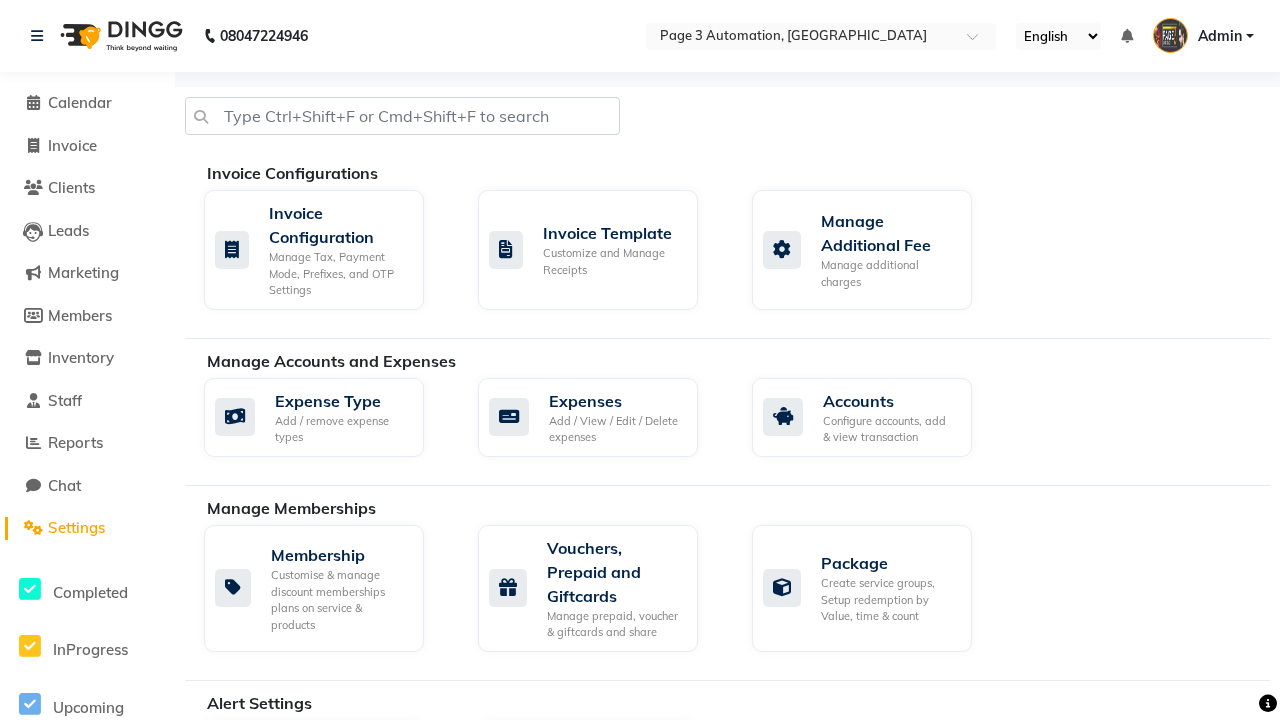 click on "Business Hours" 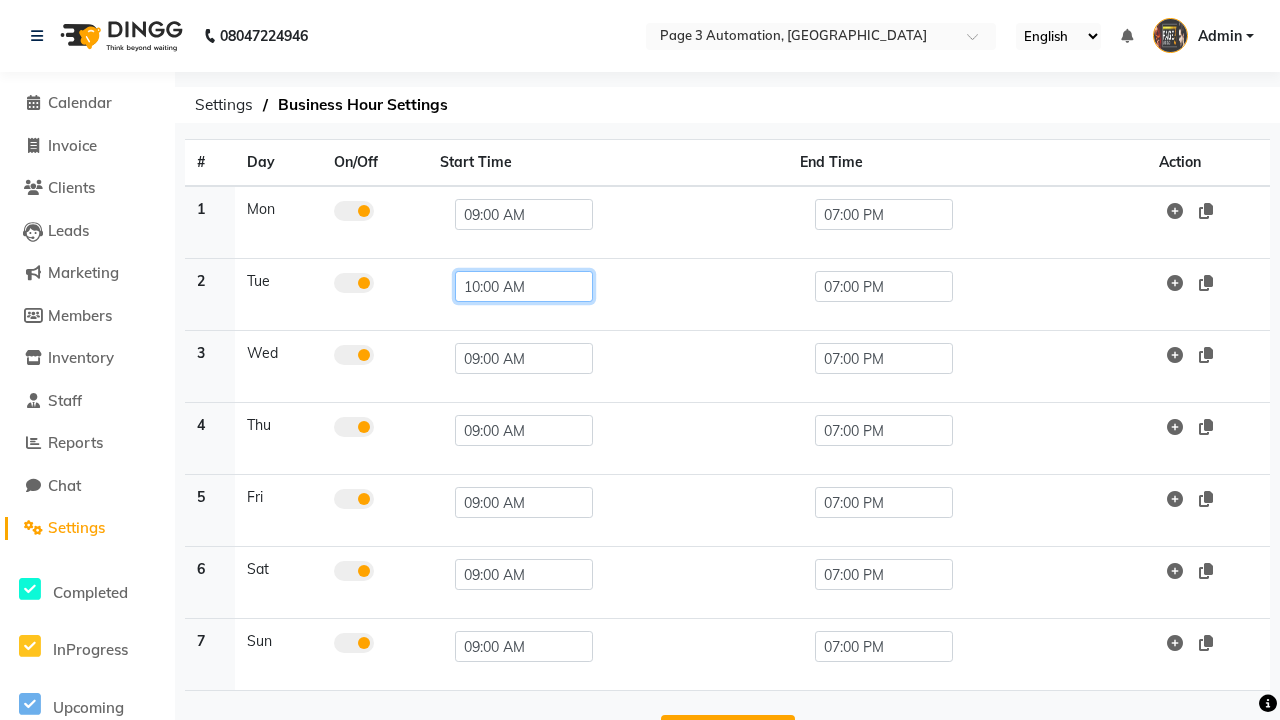 click on "10:00 AM" 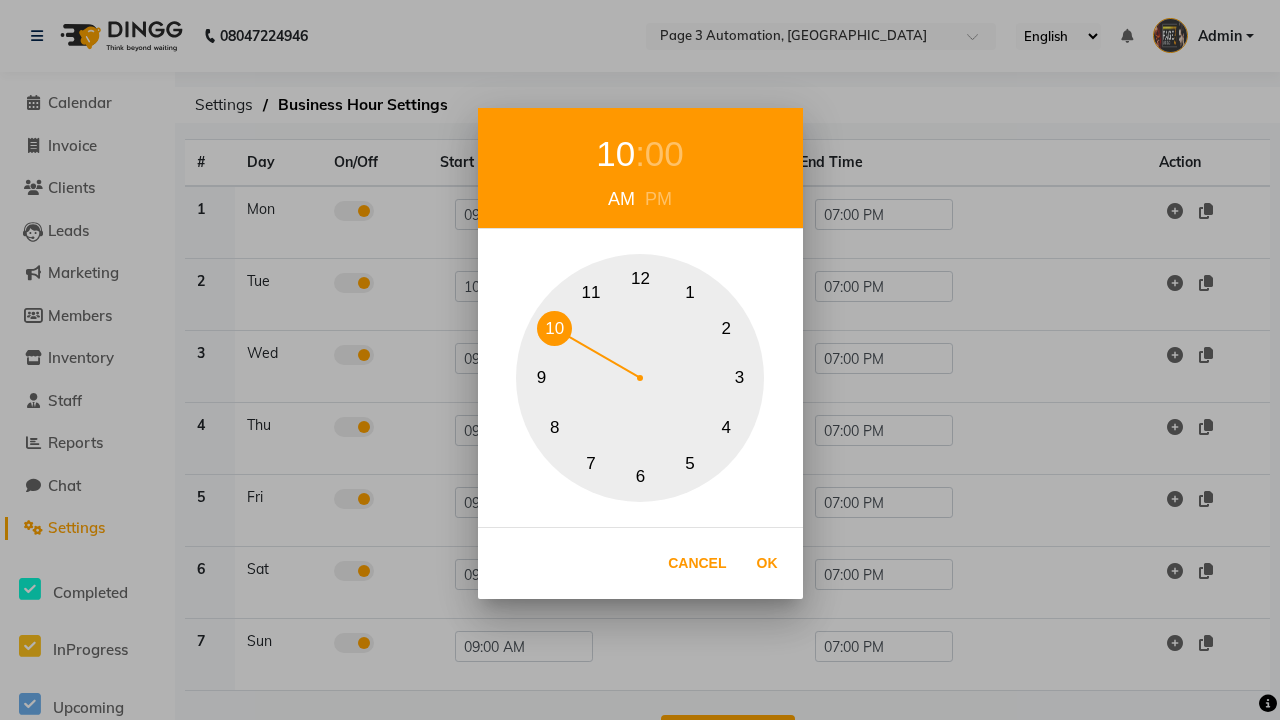 click on "10" at bounding box center [554, 328] 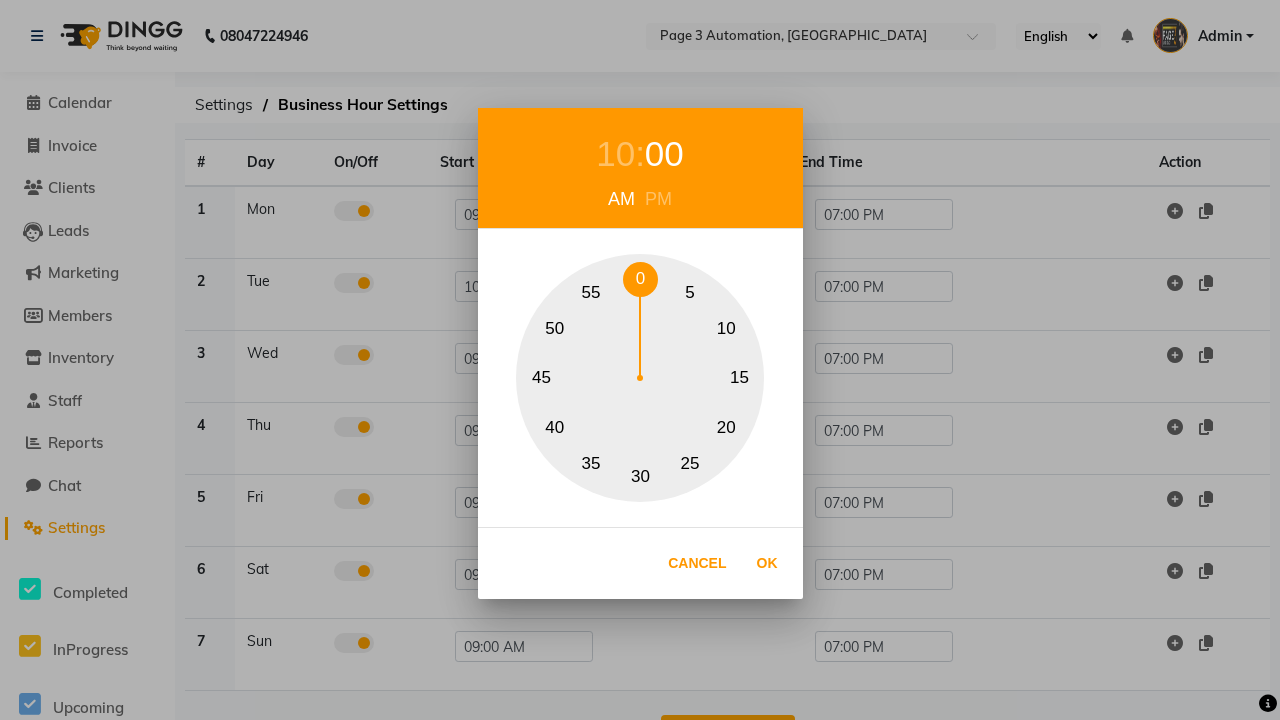 click on "0" at bounding box center [640, 279] 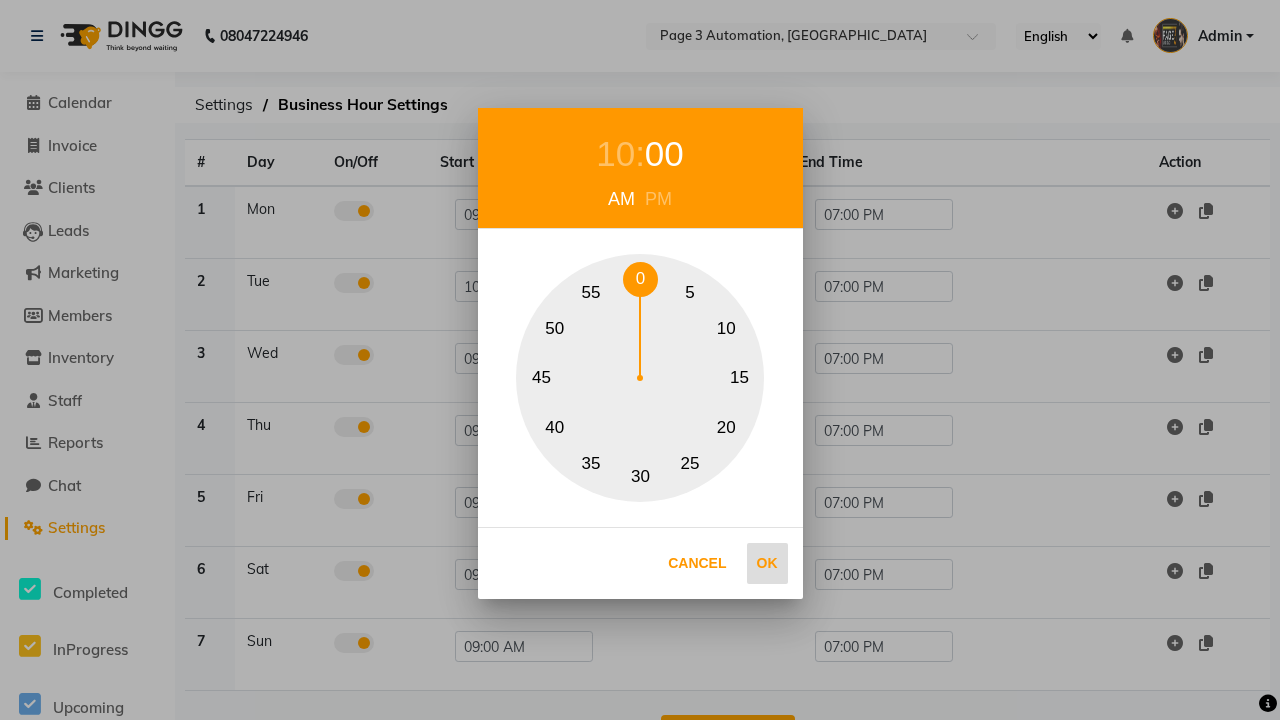 click on "Ok" at bounding box center (767, 563) 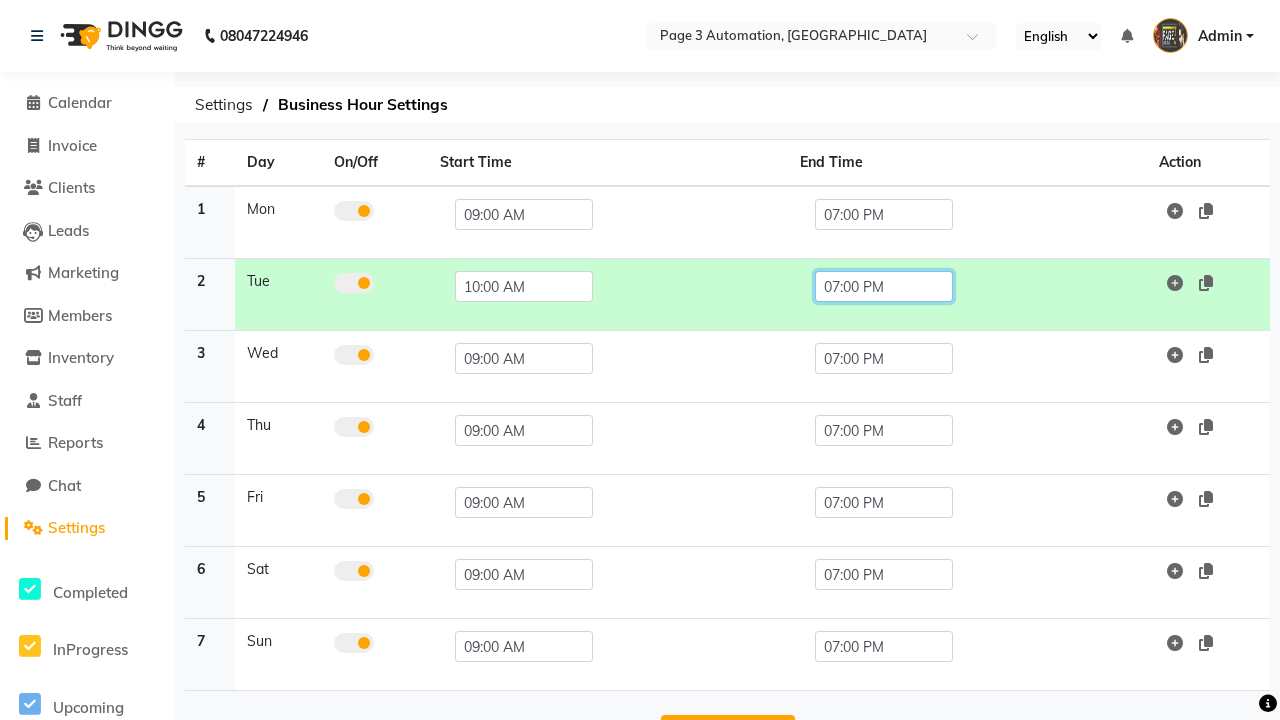 click on "07:00 PM" 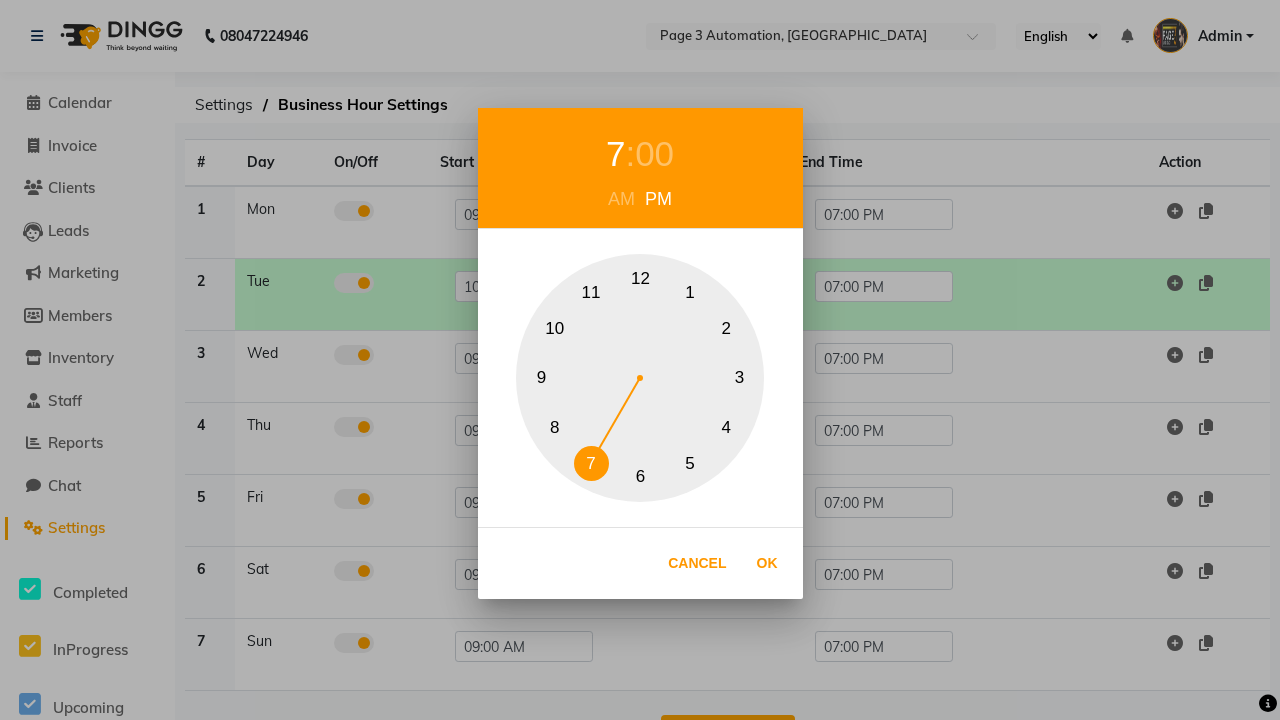 click on "10" at bounding box center [554, 328] 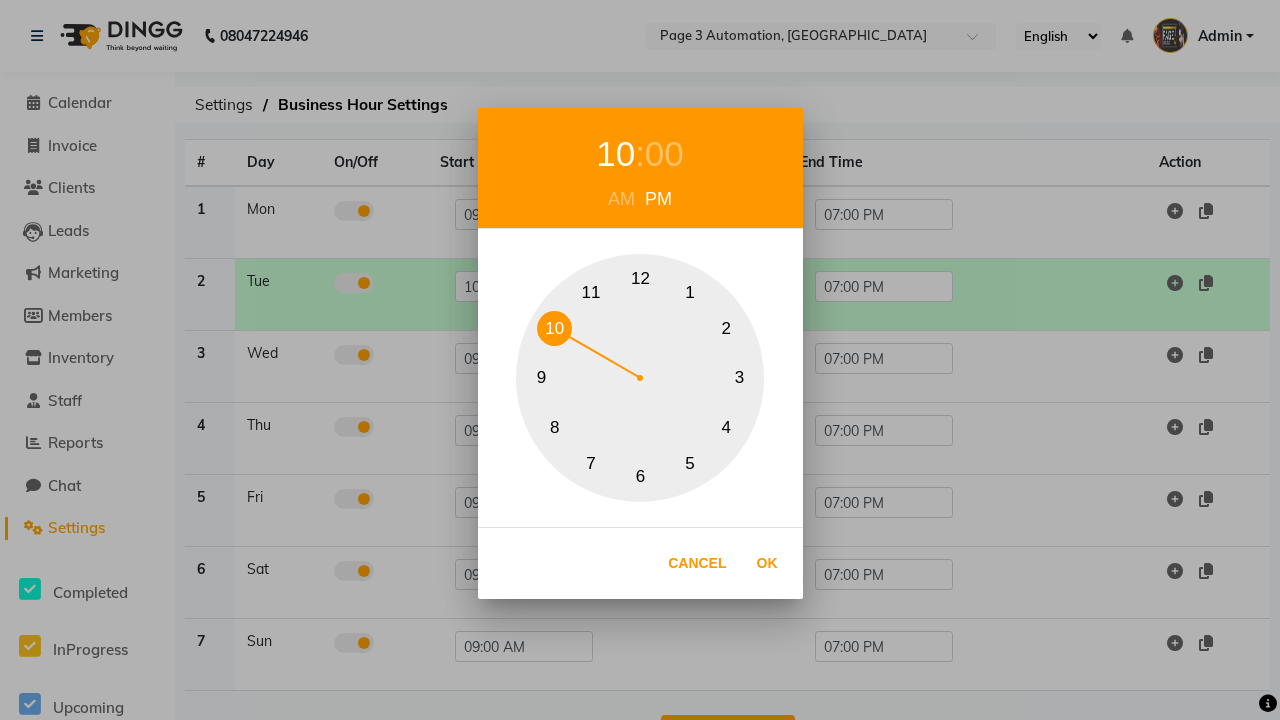click on "00" at bounding box center [664, 154] 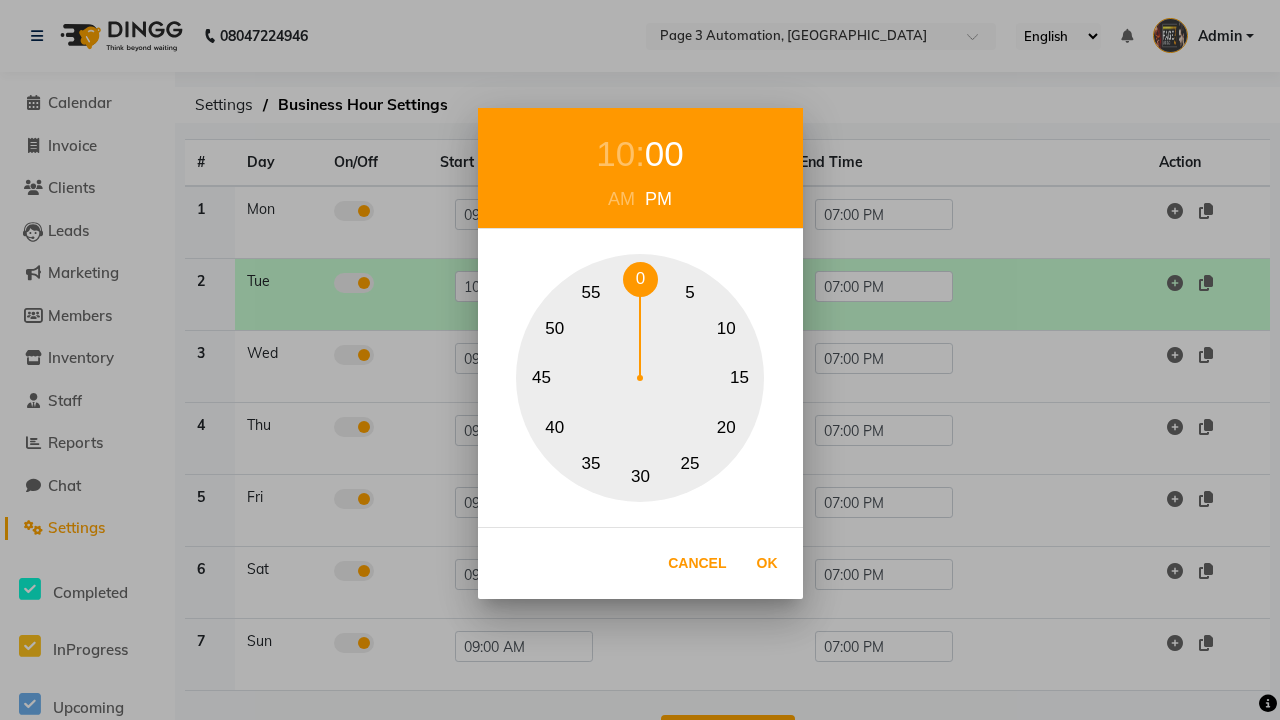 click on "0" at bounding box center [640, 279] 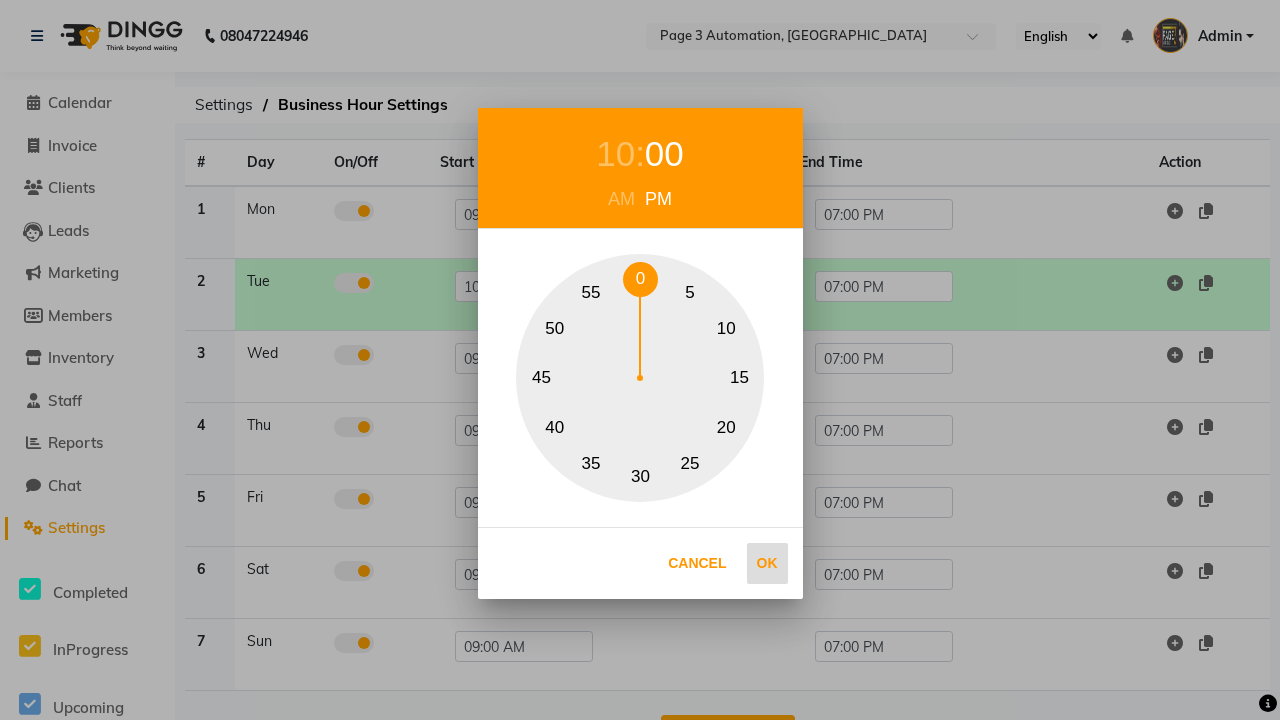 click on "Ok" at bounding box center [767, 563] 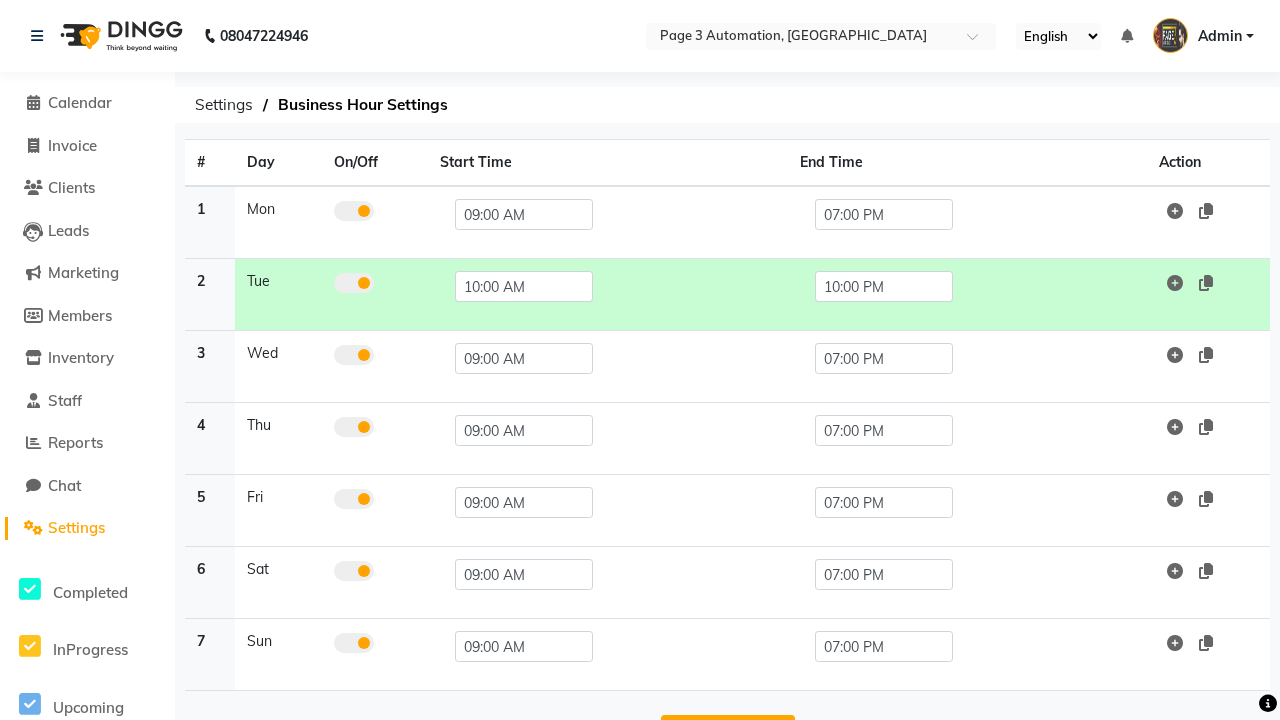 click on "Save Changes" 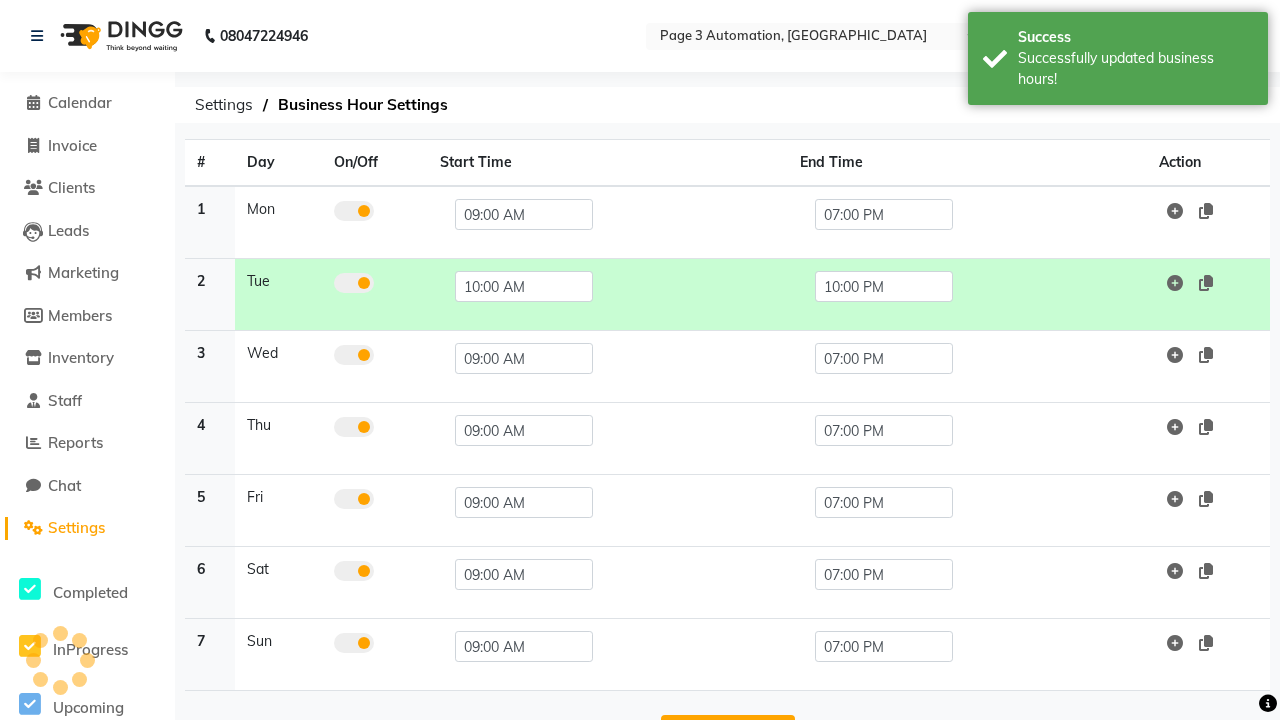 scroll, scrollTop: 33, scrollLeft: 0, axis: vertical 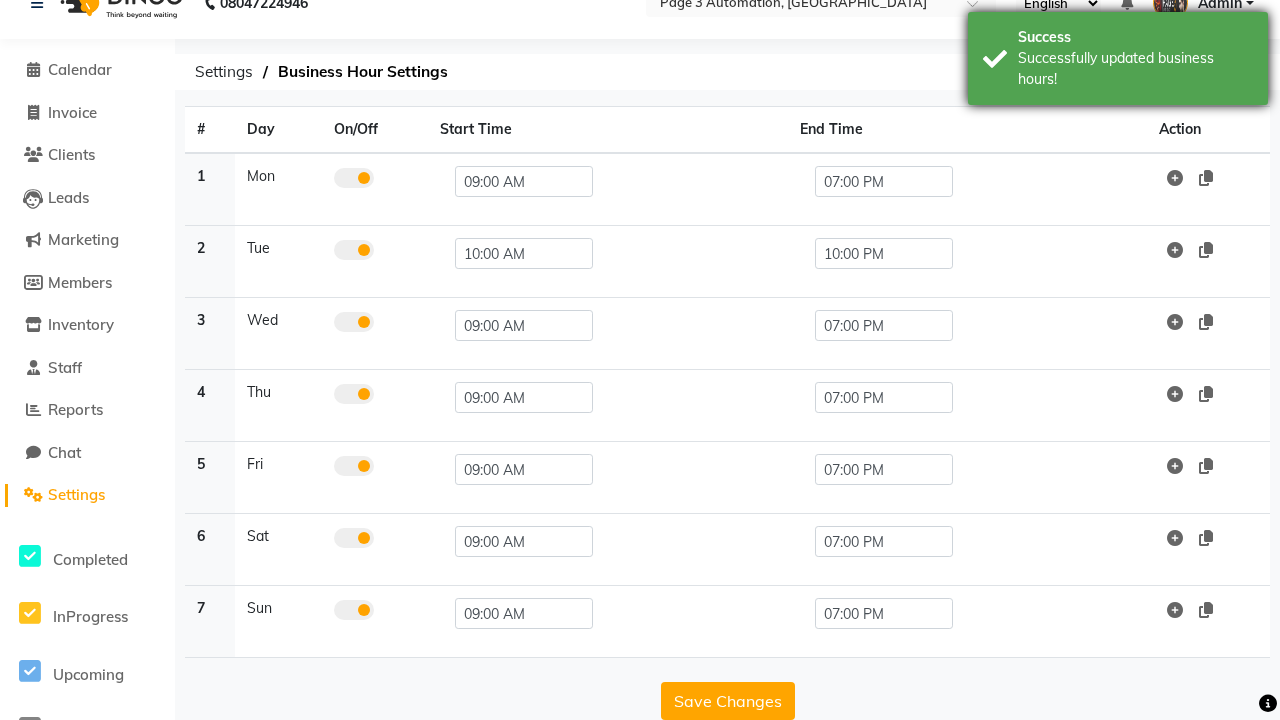 click on "Successfully updated business hours!" at bounding box center (1135, 69) 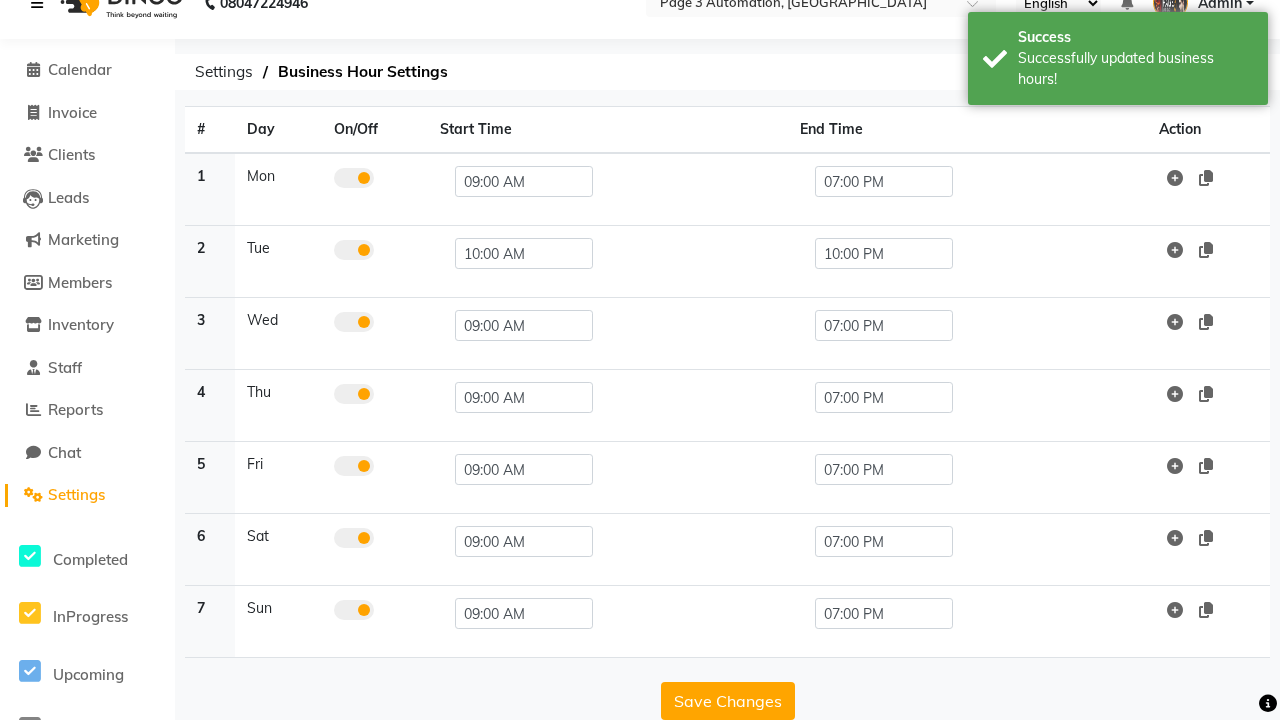 click at bounding box center (37, 3) 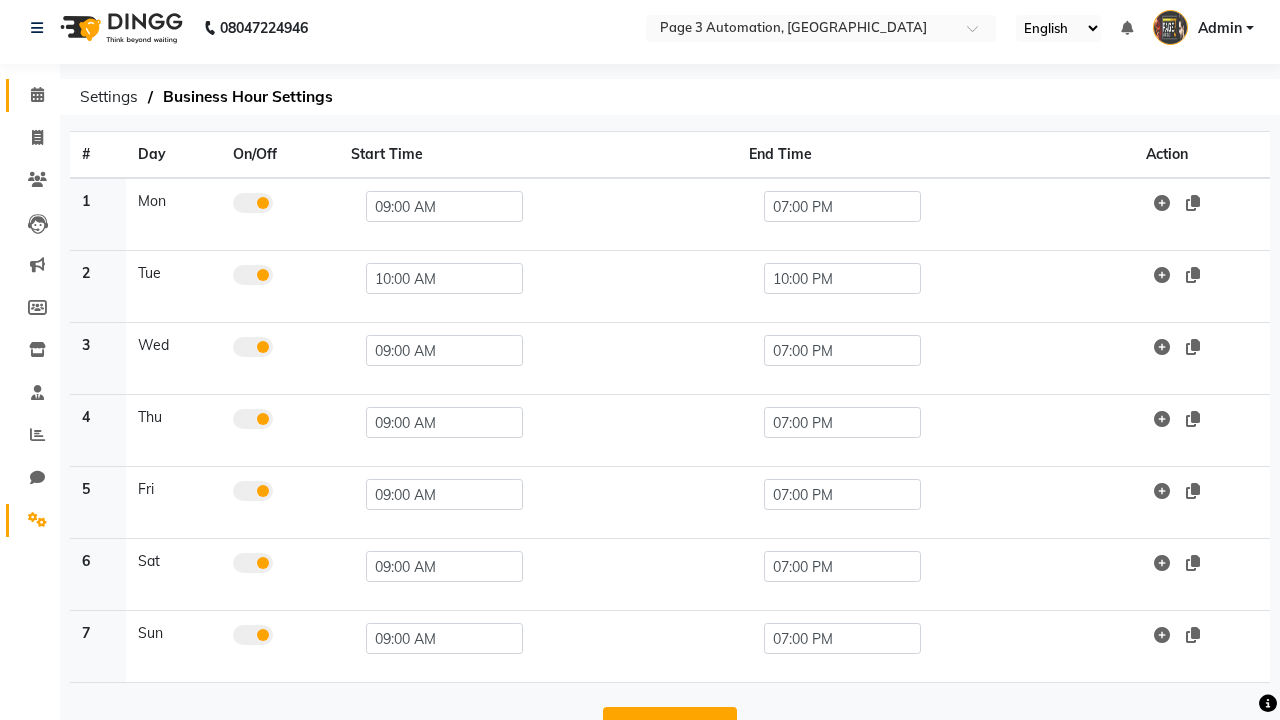 click 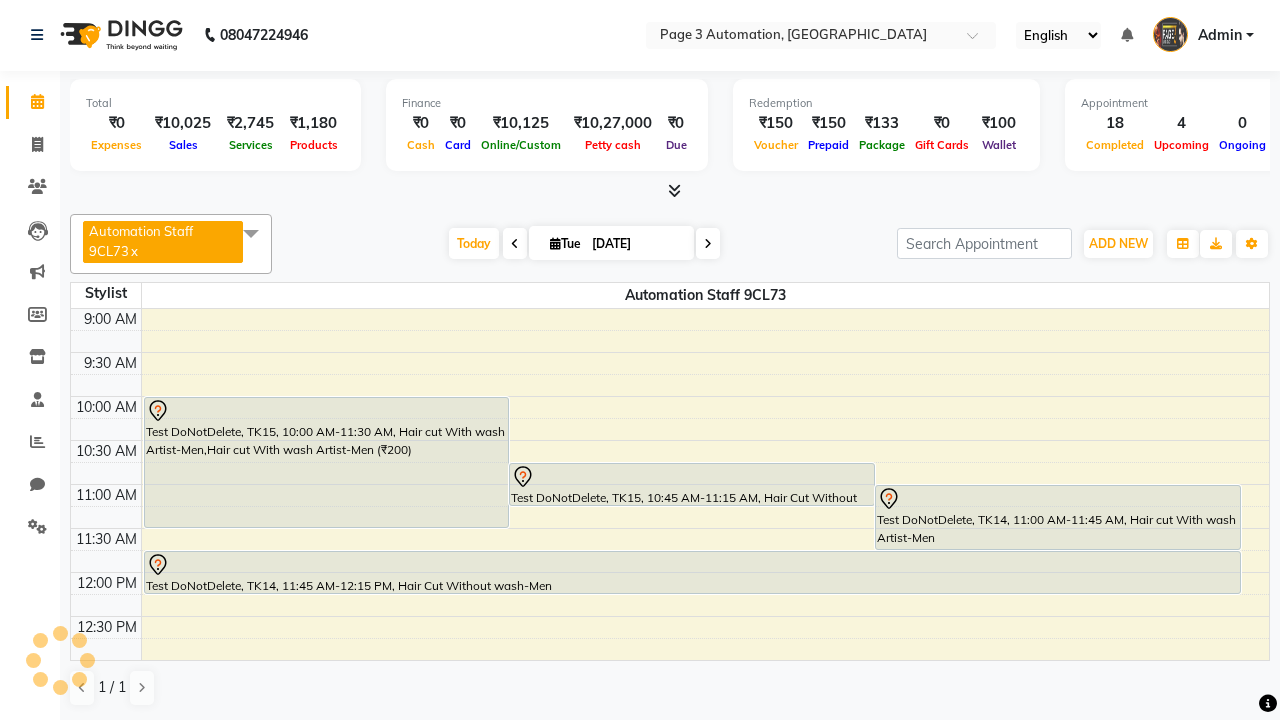 scroll, scrollTop: 0, scrollLeft: 0, axis: both 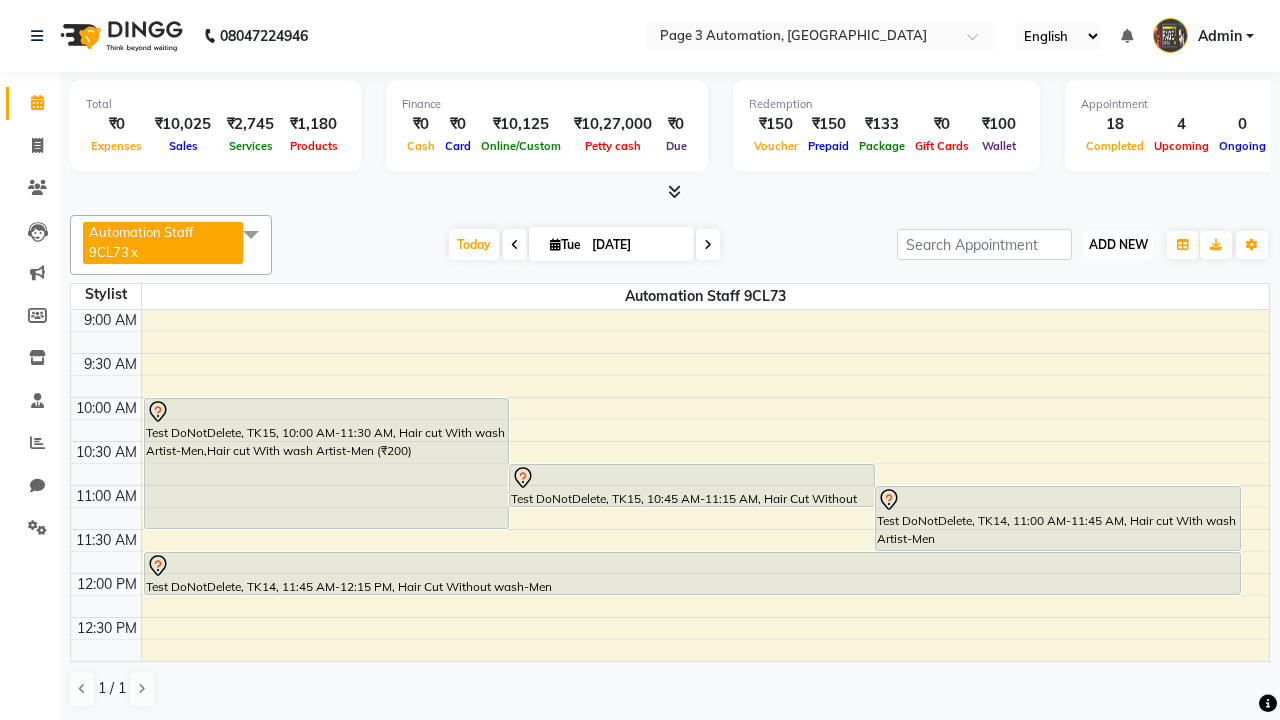 click on "ADD NEW" at bounding box center [1118, 244] 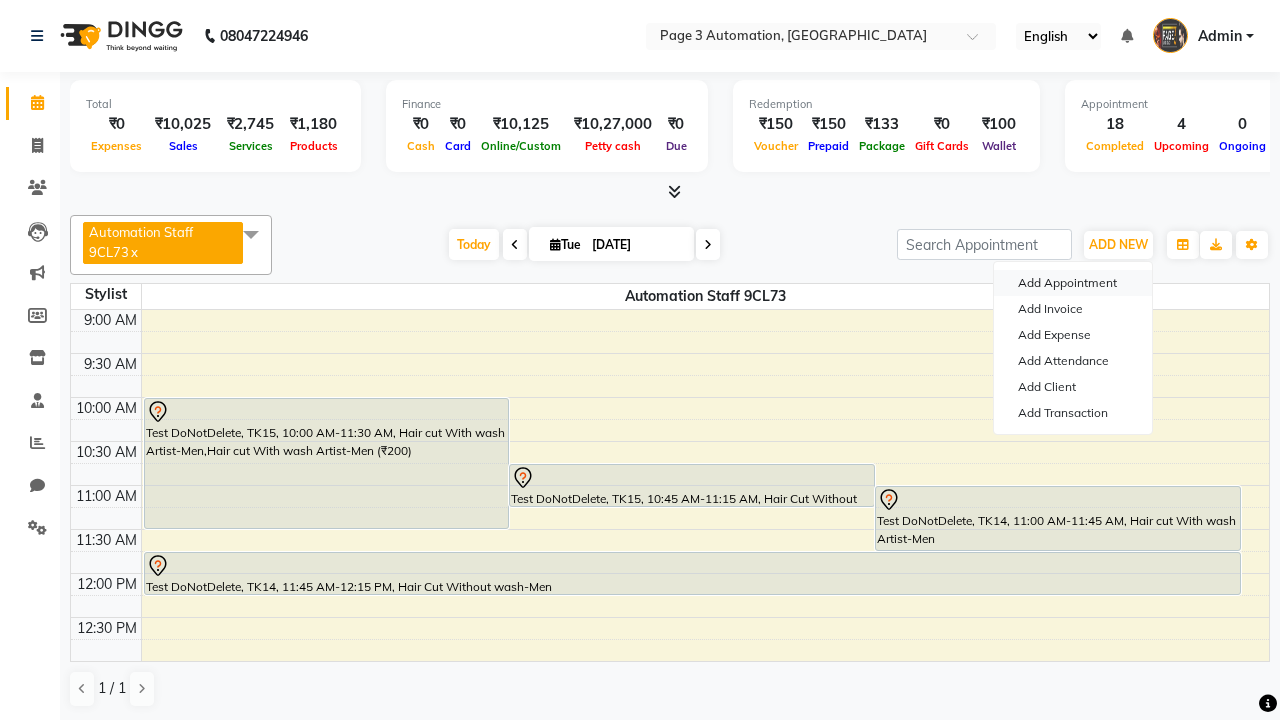 click on "Add Appointment" at bounding box center [1073, 283] 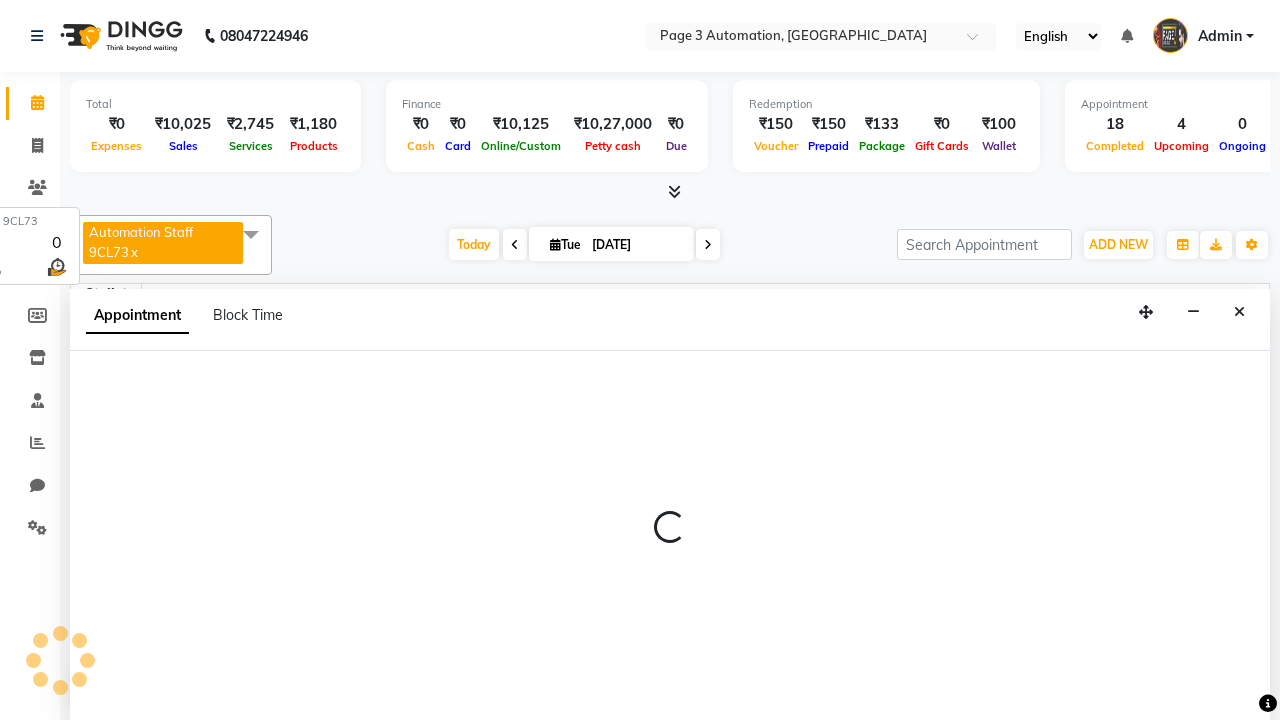 select on "tentative" 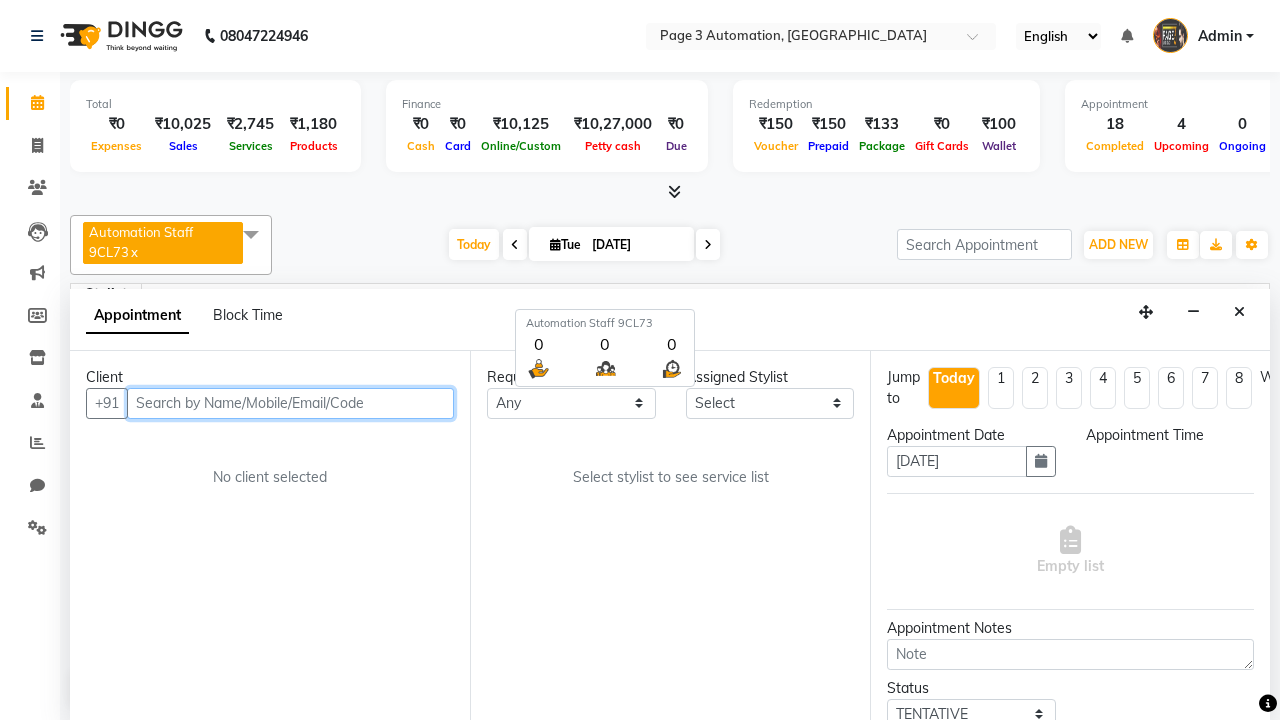 select on "600" 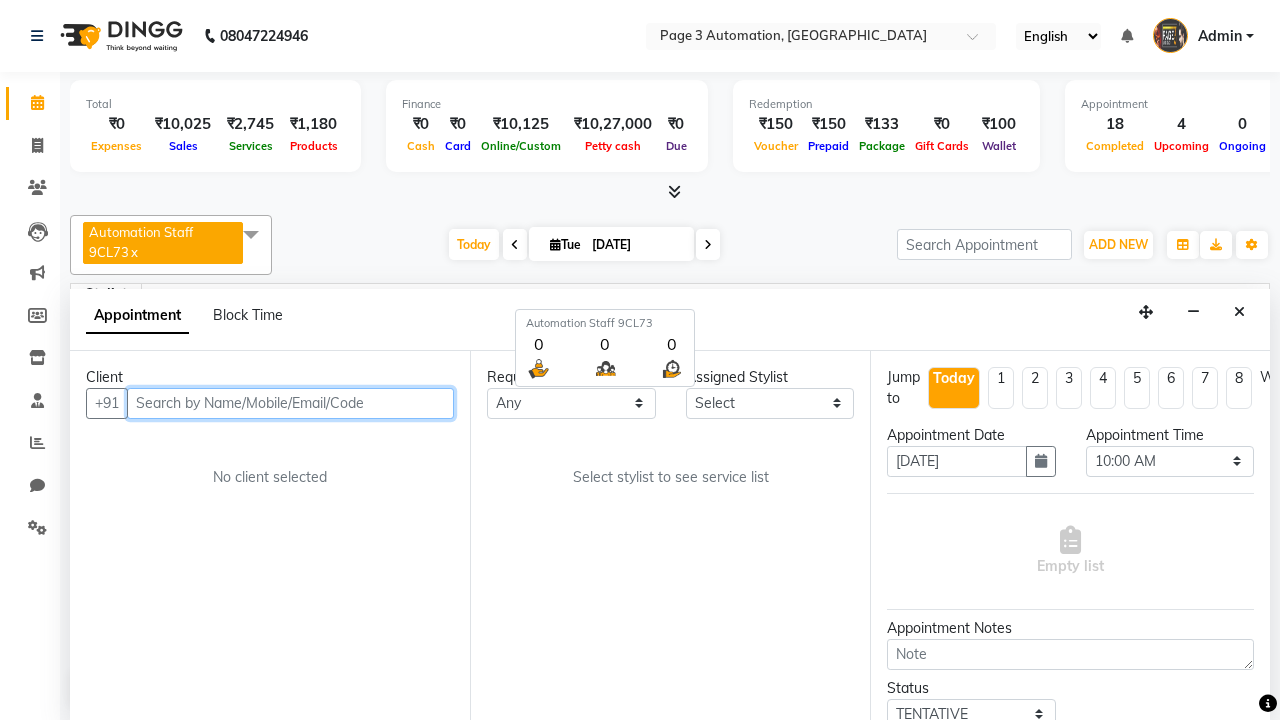 scroll, scrollTop: 1, scrollLeft: 0, axis: vertical 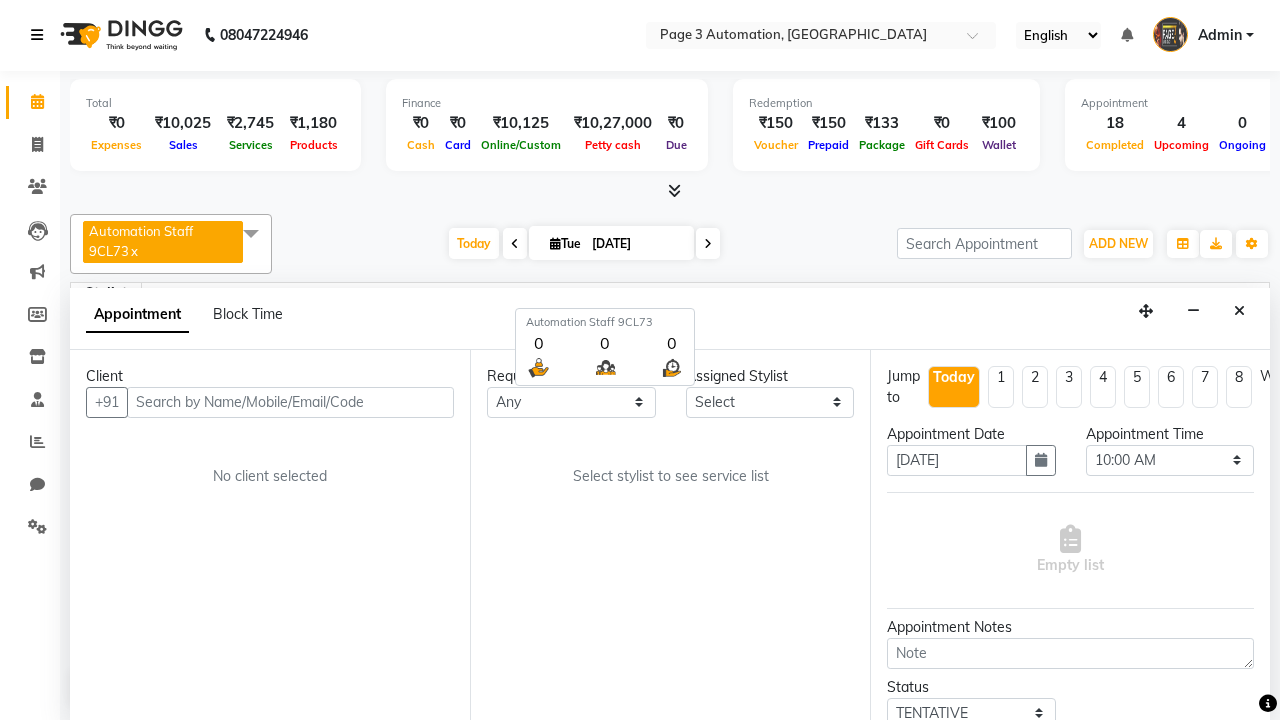 click at bounding box center (37, 35) 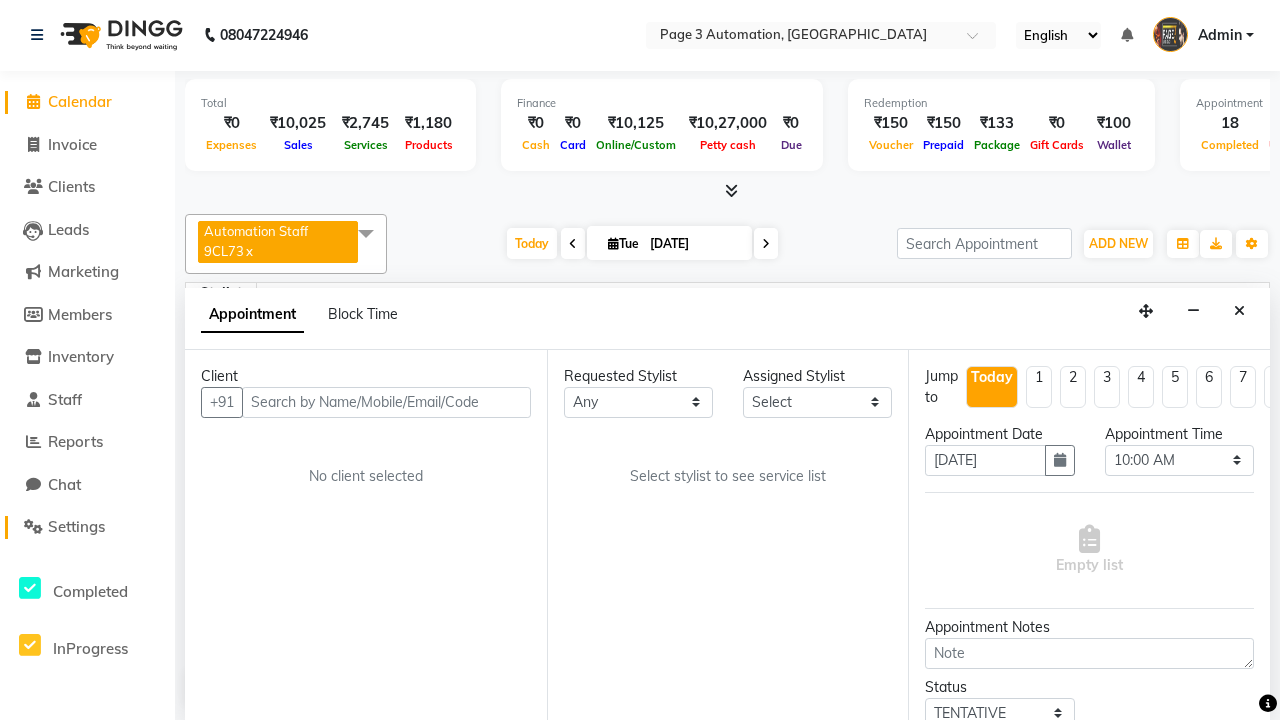 click on "Settings" 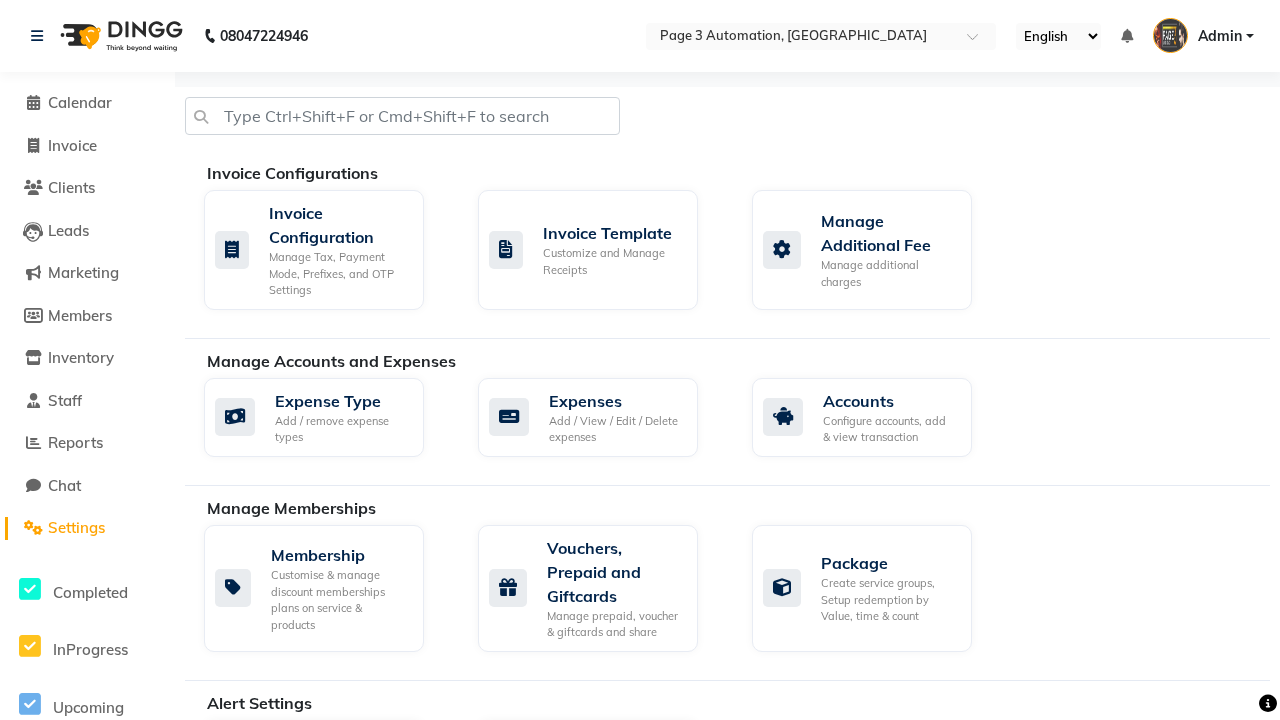 click on "Business Hours" 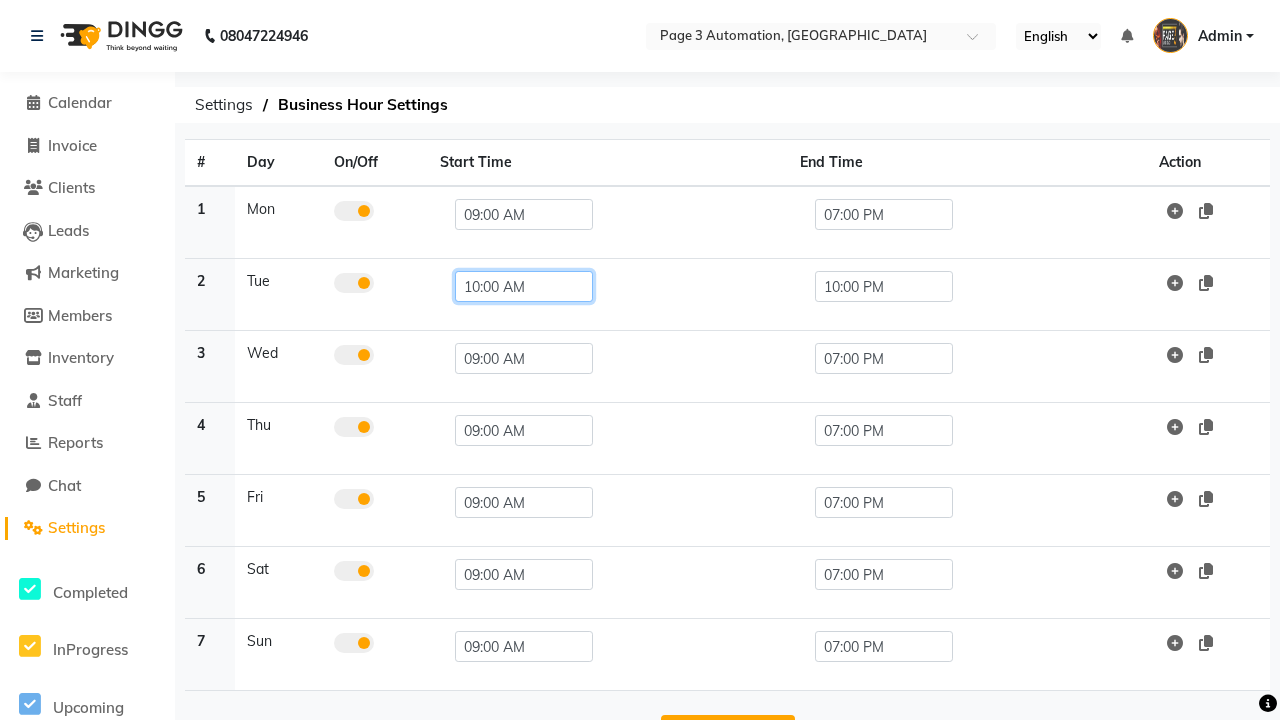 click on "10:00 AM" 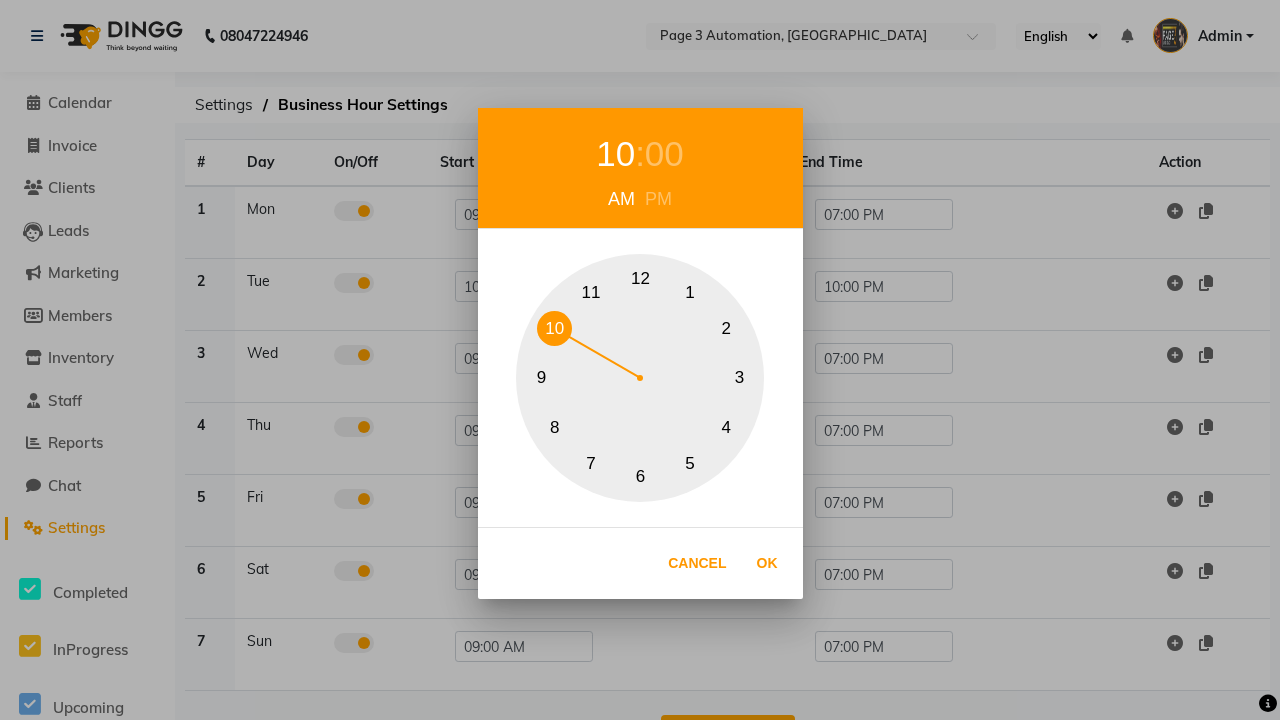 click on "9" at bounding box center (541, 378) 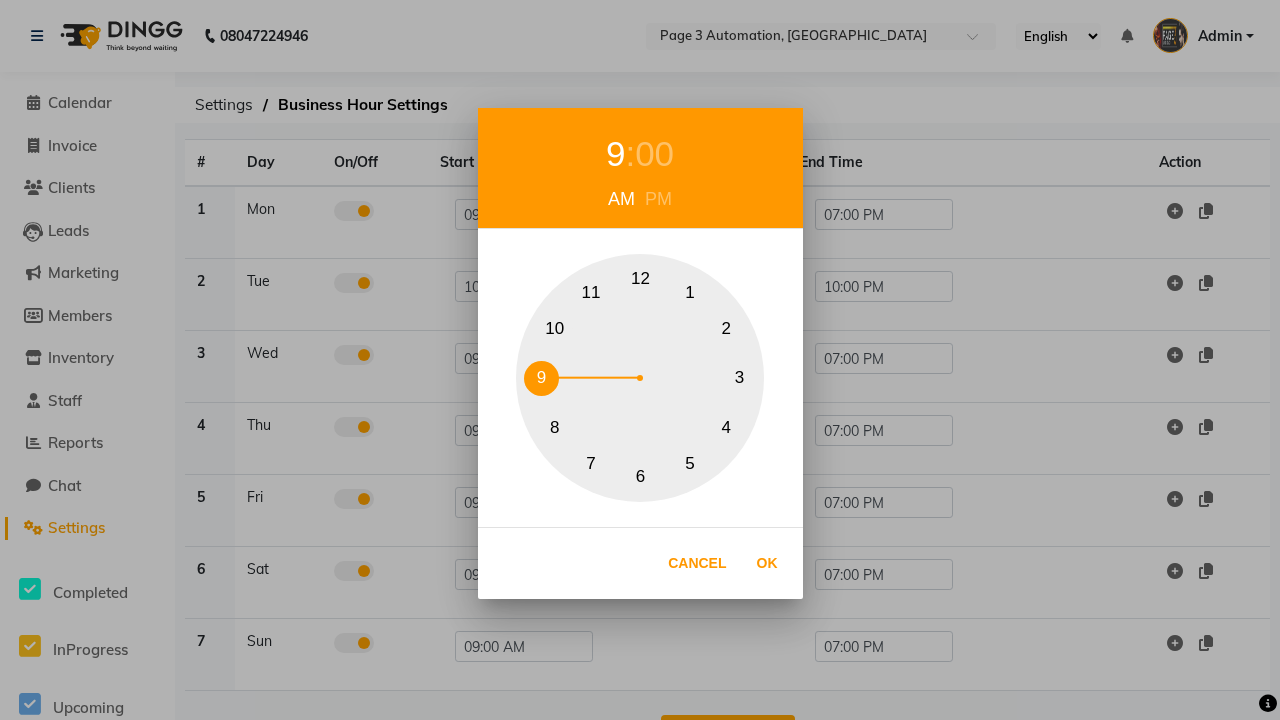 click on "00" at bounding box center (654, 154) 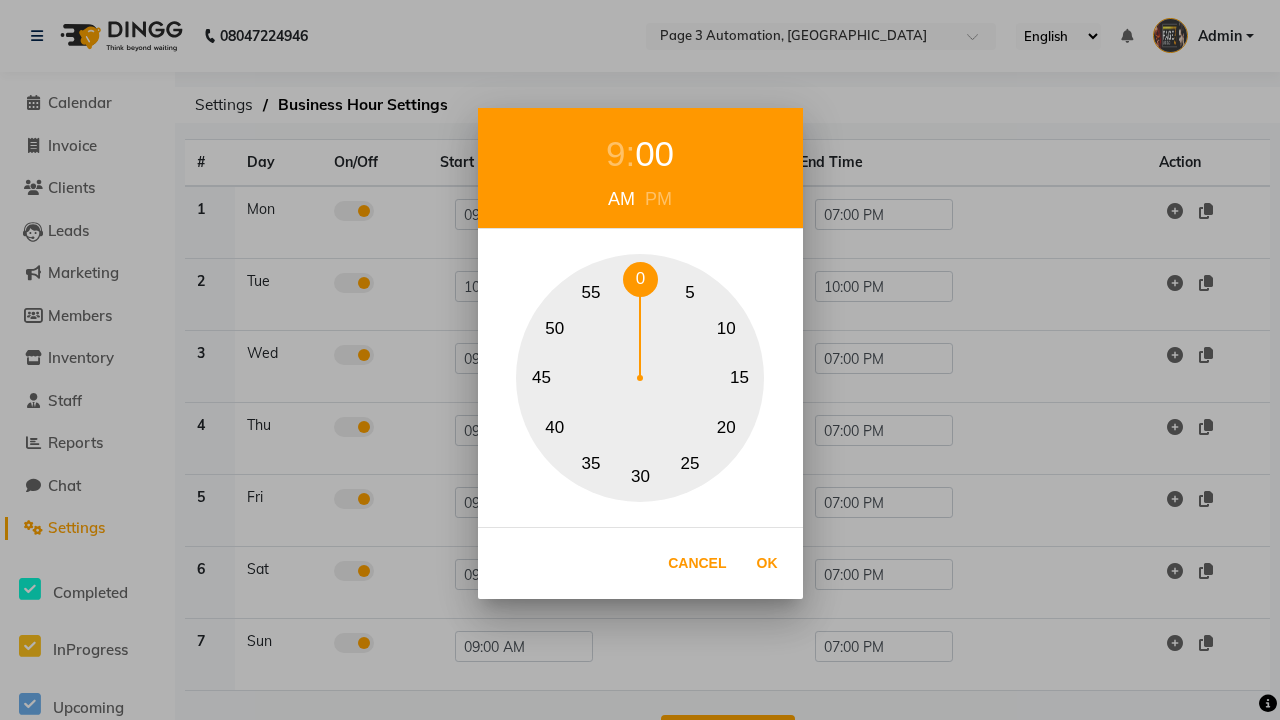 click on "0" at bounding box center [640, 279] 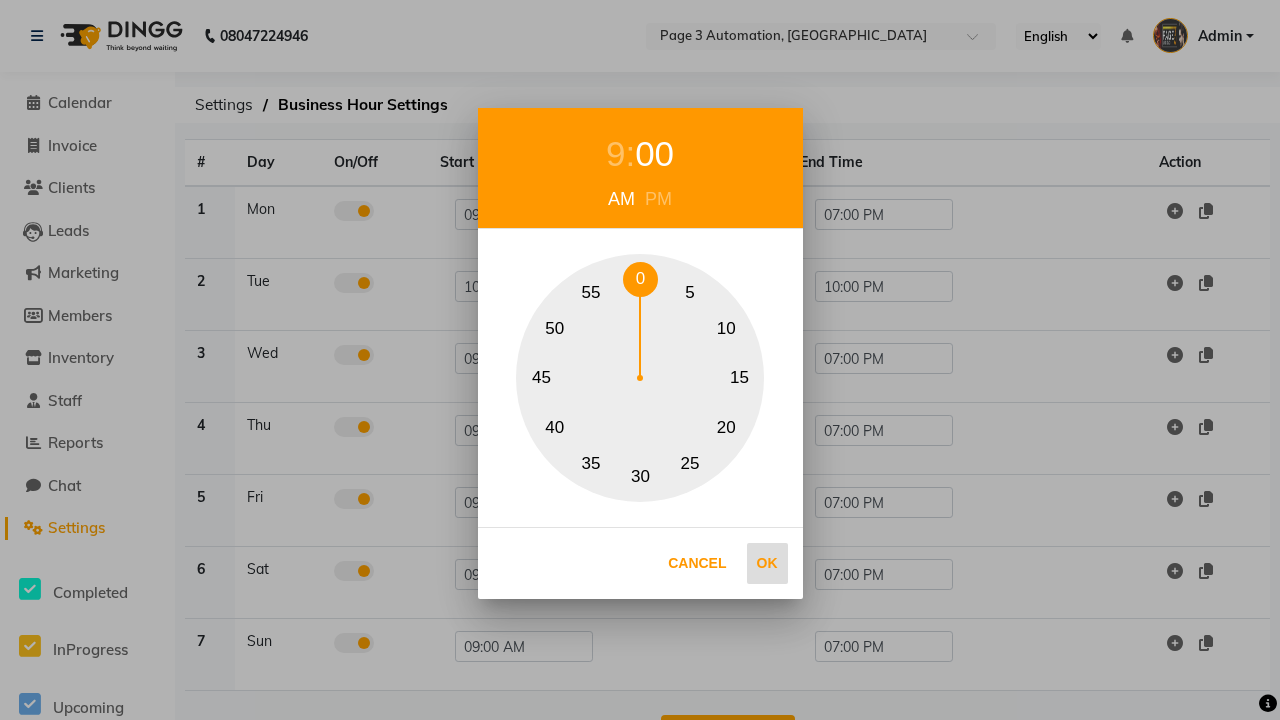 click on "Ok" at bounding box center (767, 563) 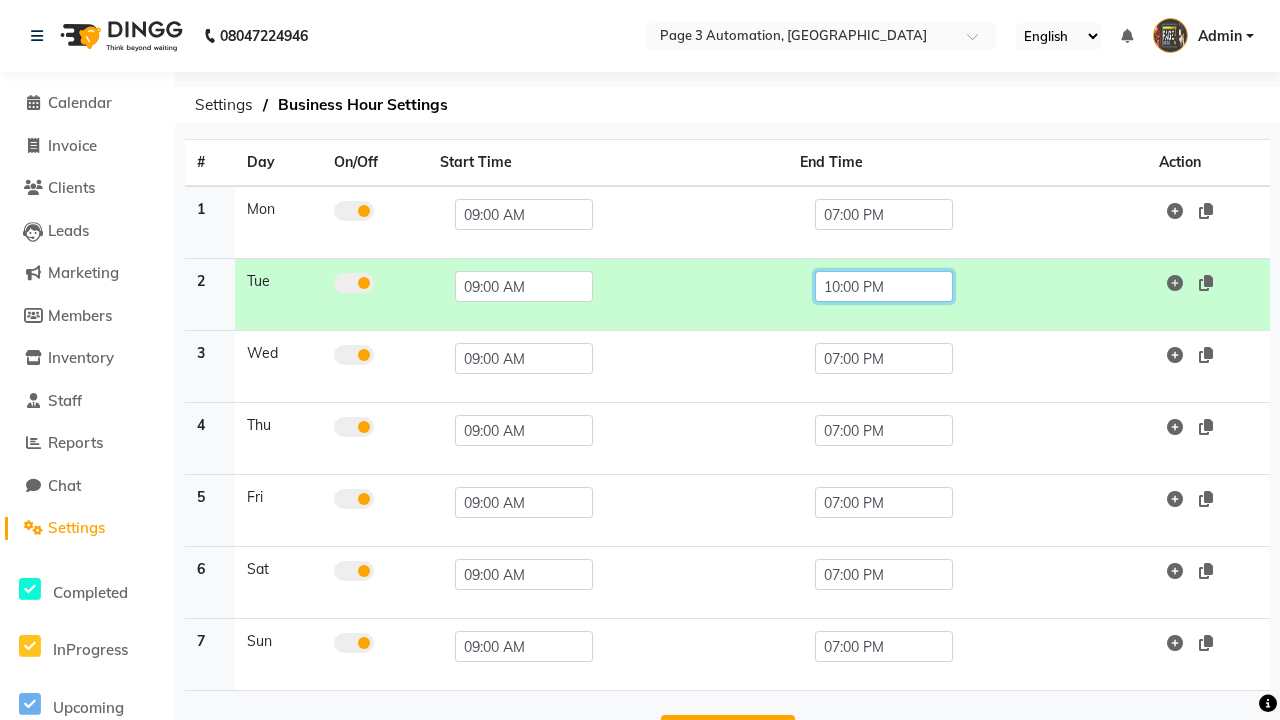 click on "10:00 PM" 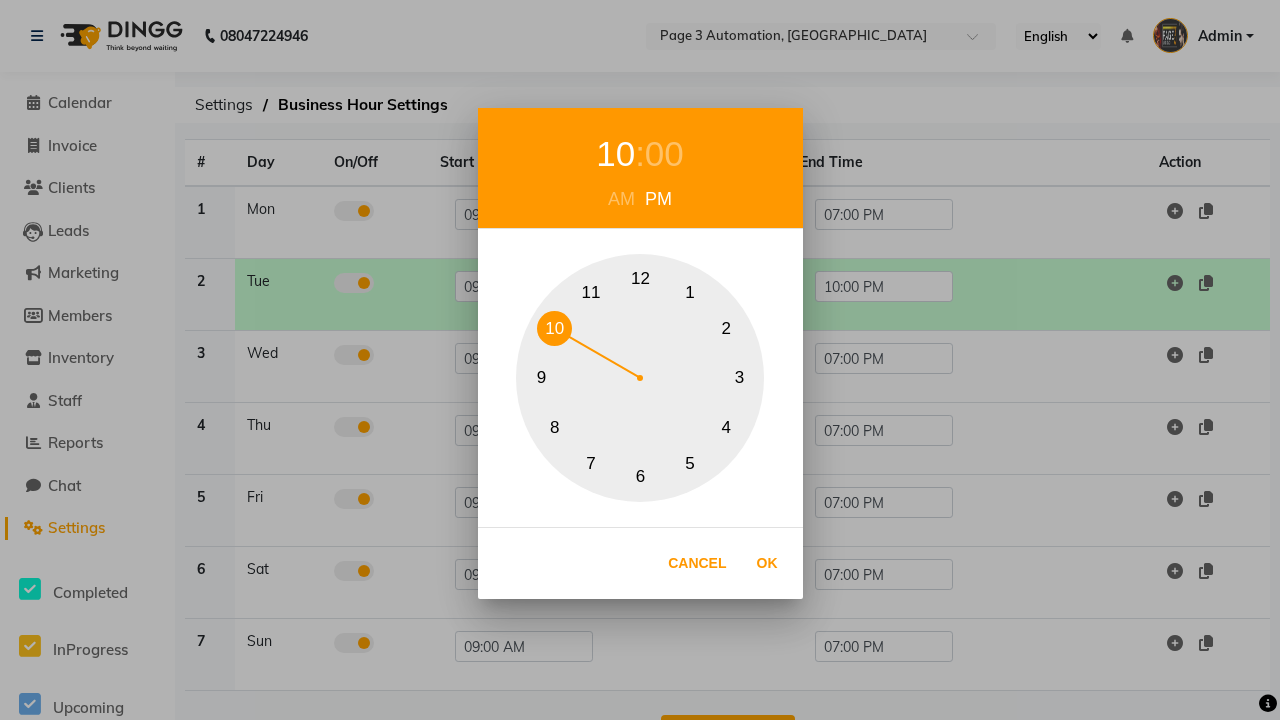 click on "7" at bounding box center [591, 463] 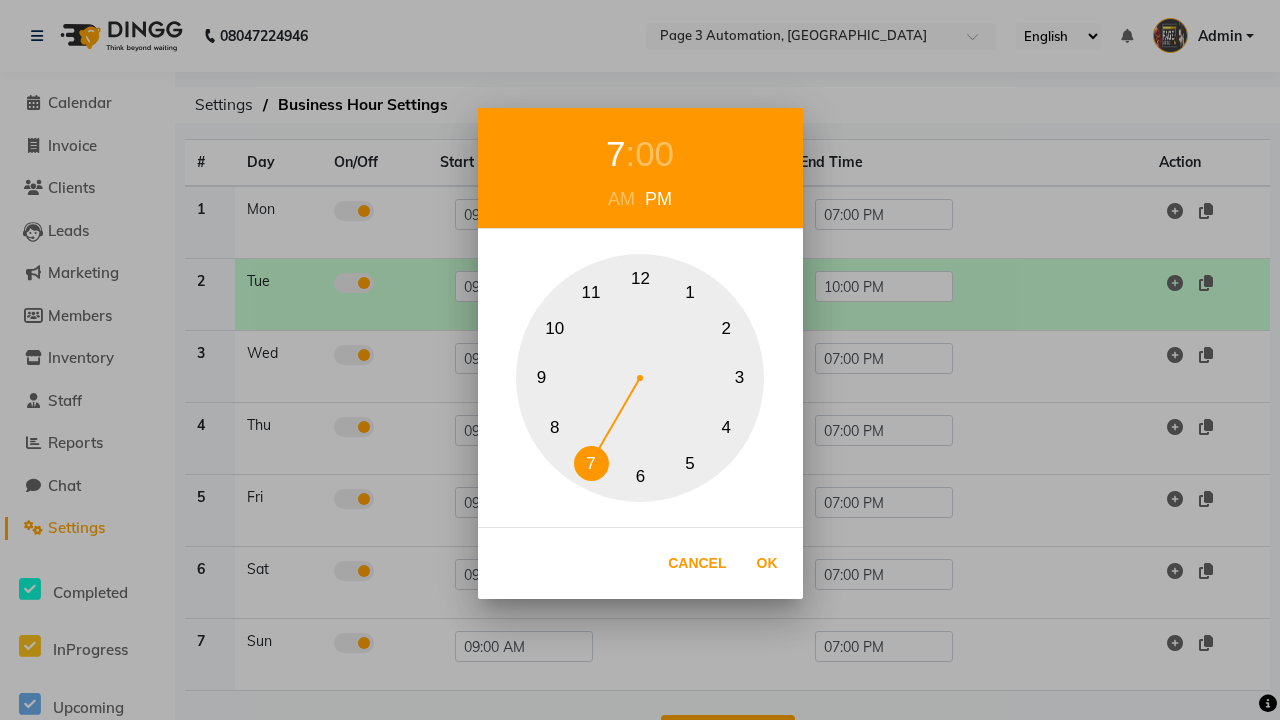 click on "00" at bounding box center [654, 154] 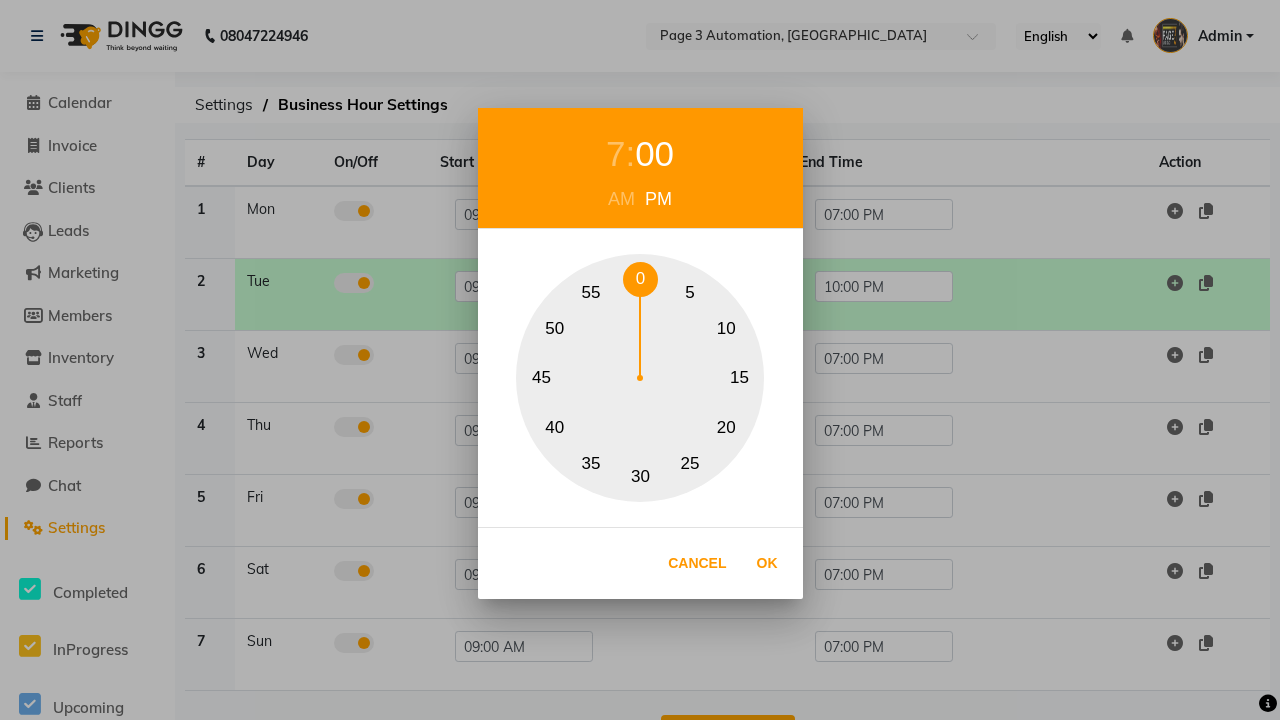 click on "0" at bounding box center (640, 279) 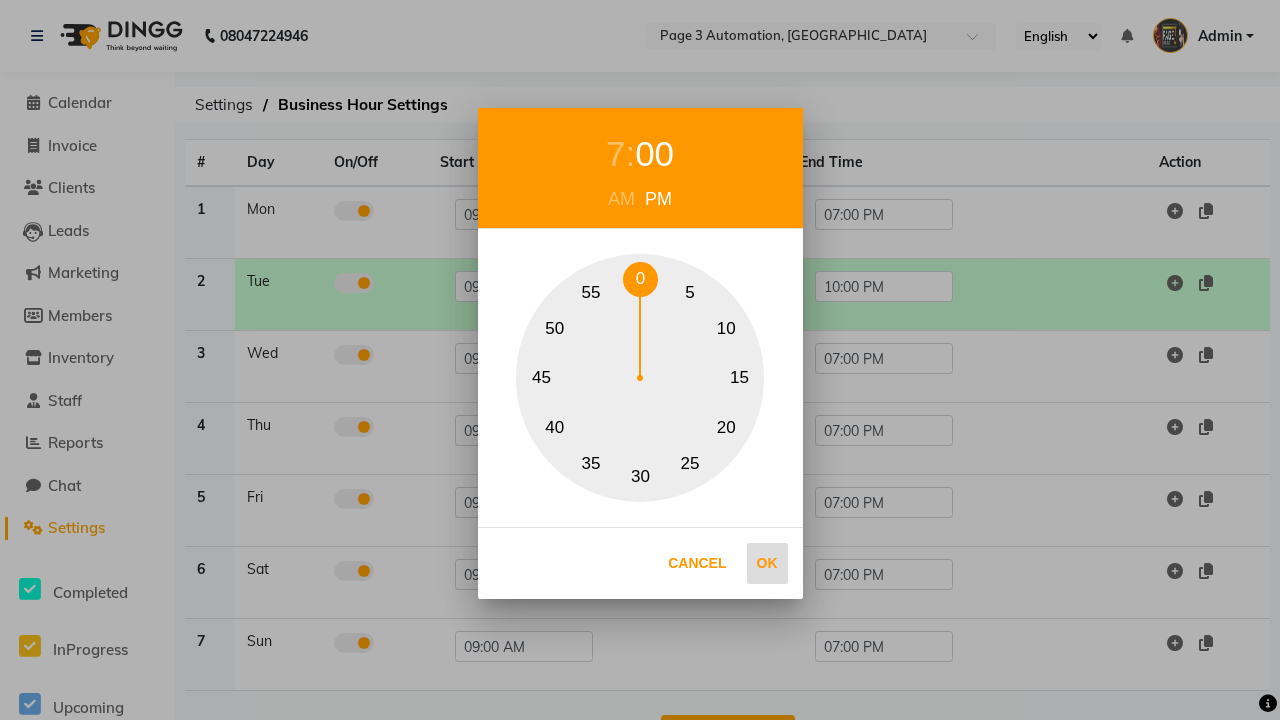 click on "Ok" at bounding box center [767, 563] 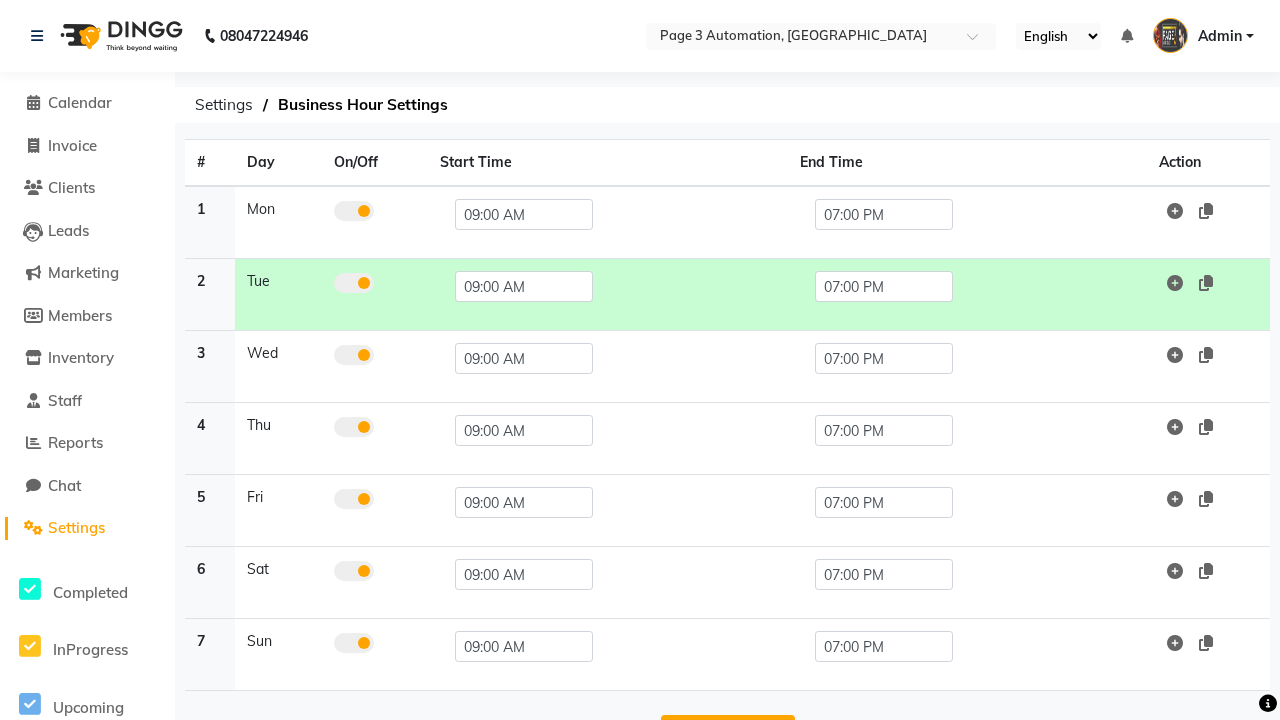 click on "Save Changes" 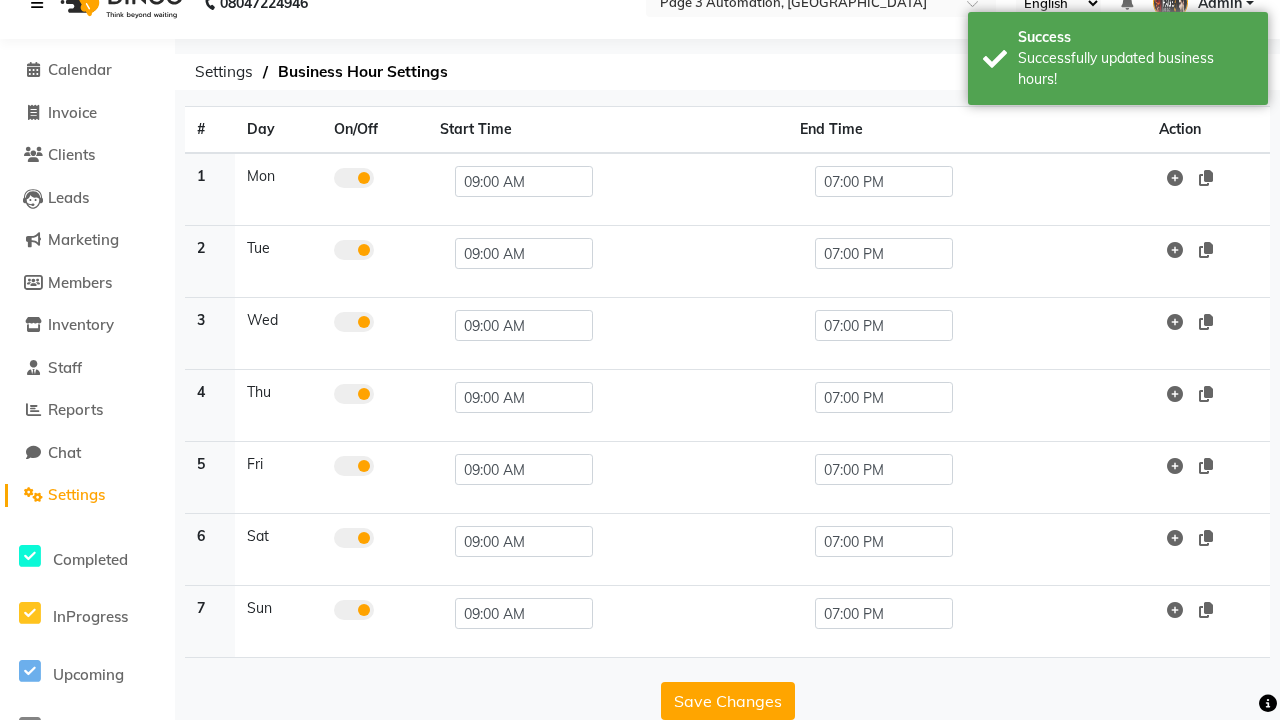 click at bounding box center [37, 3] 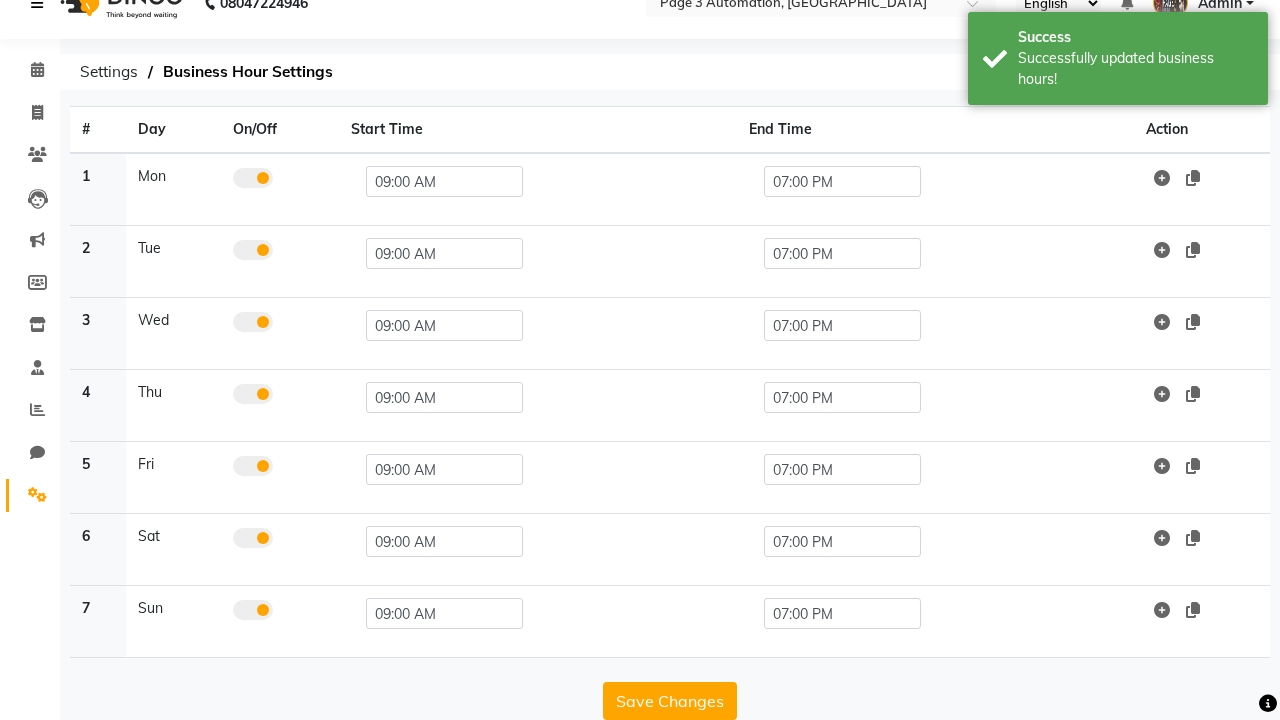 scroll, scrollTop: 8, scrollLeft: 0, axis: vertical 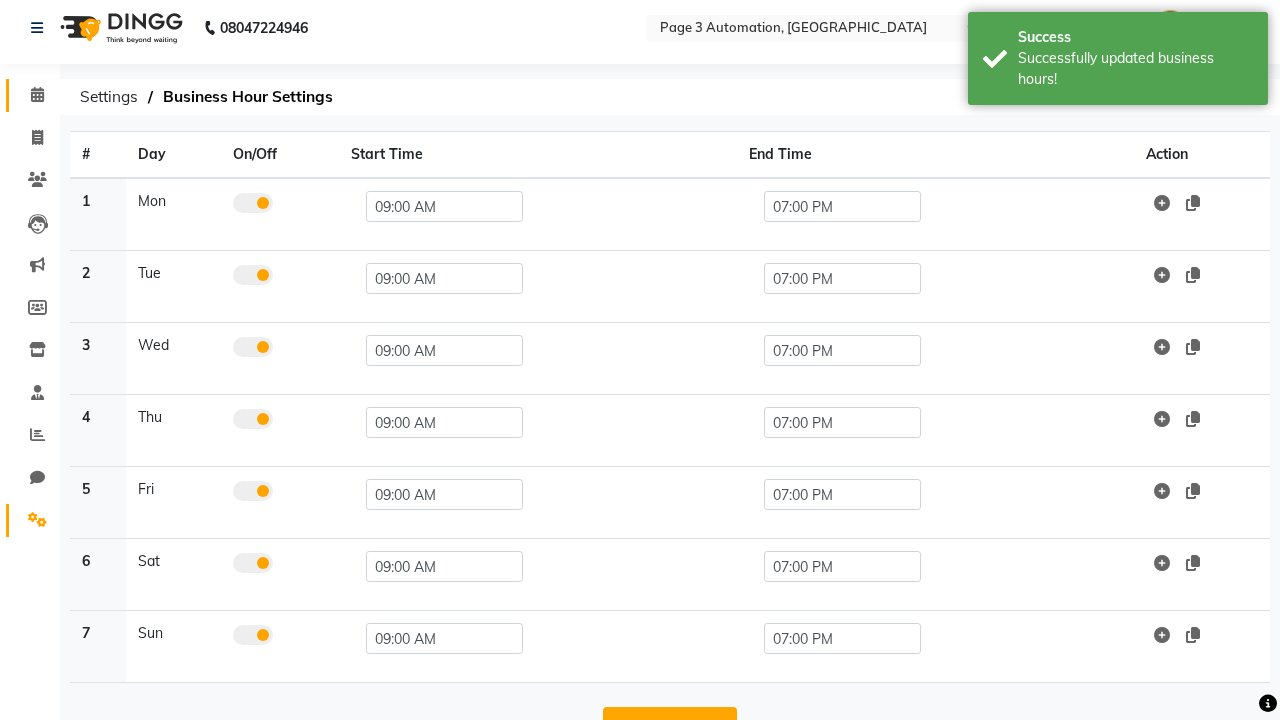 click 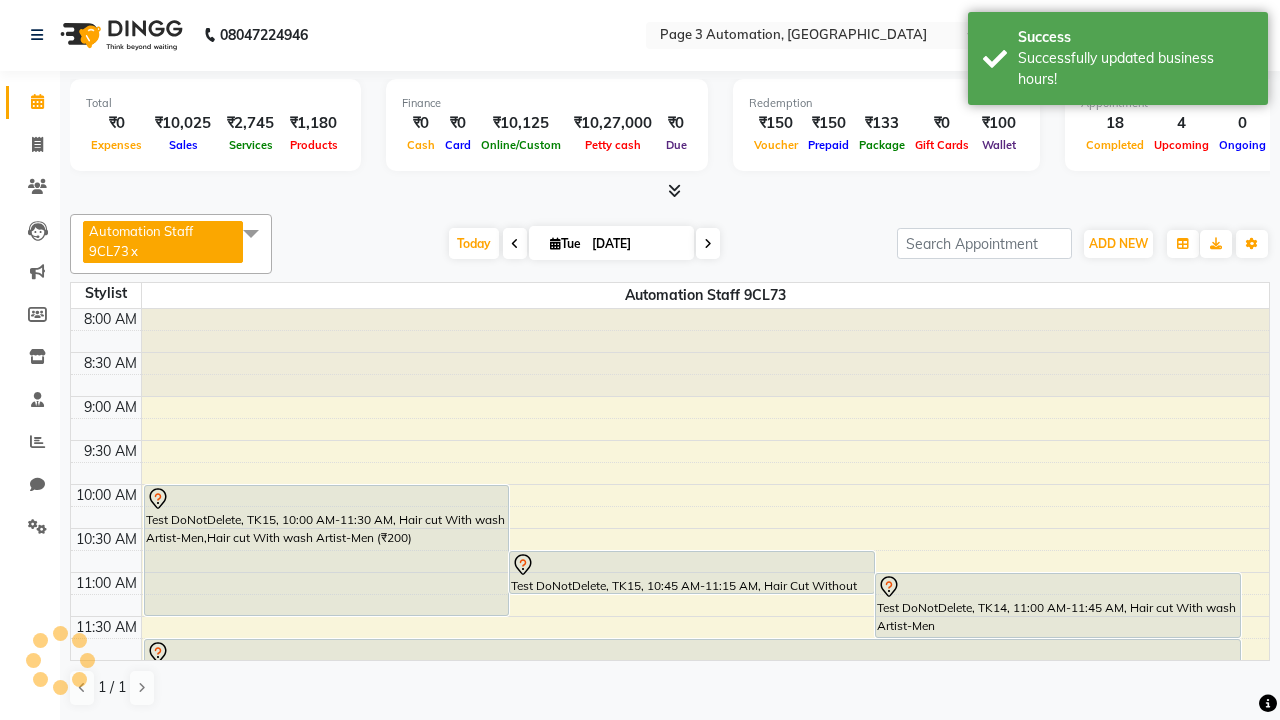 scroll, scrollTop: 0, scrollLeft: 0, axis: both 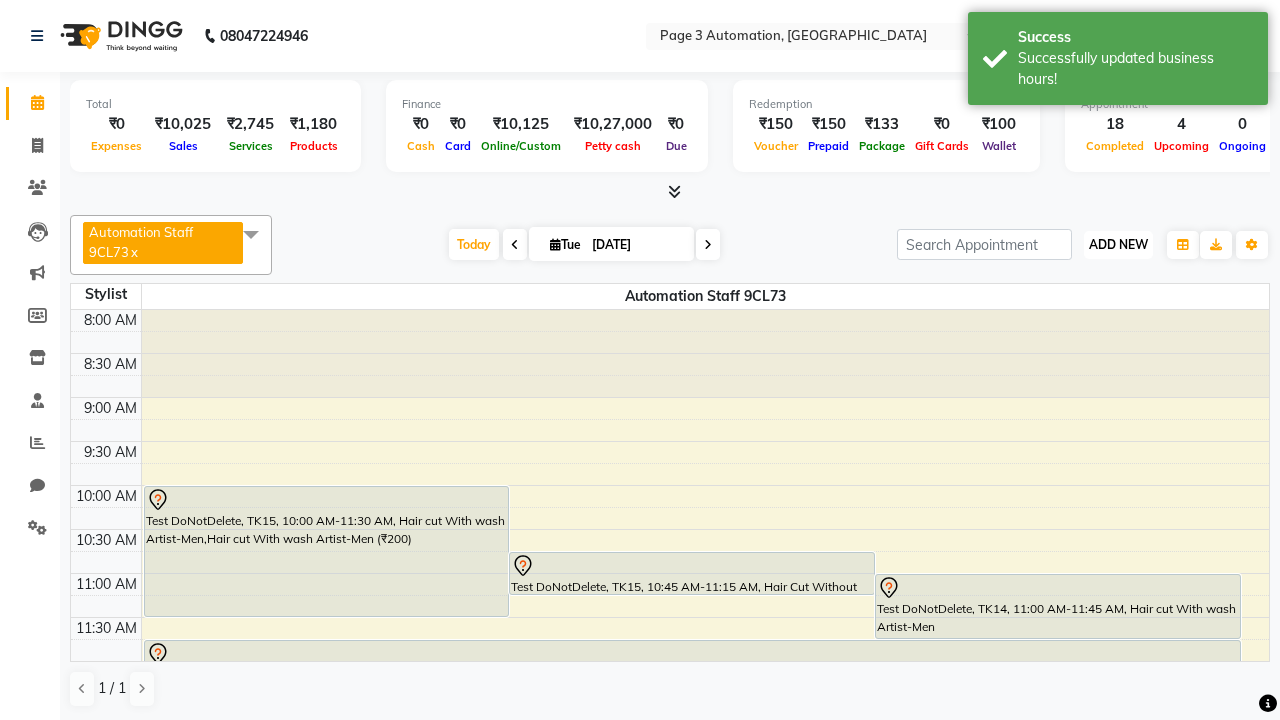 click on "ADD NEW" at bounding box center [1118, 244] 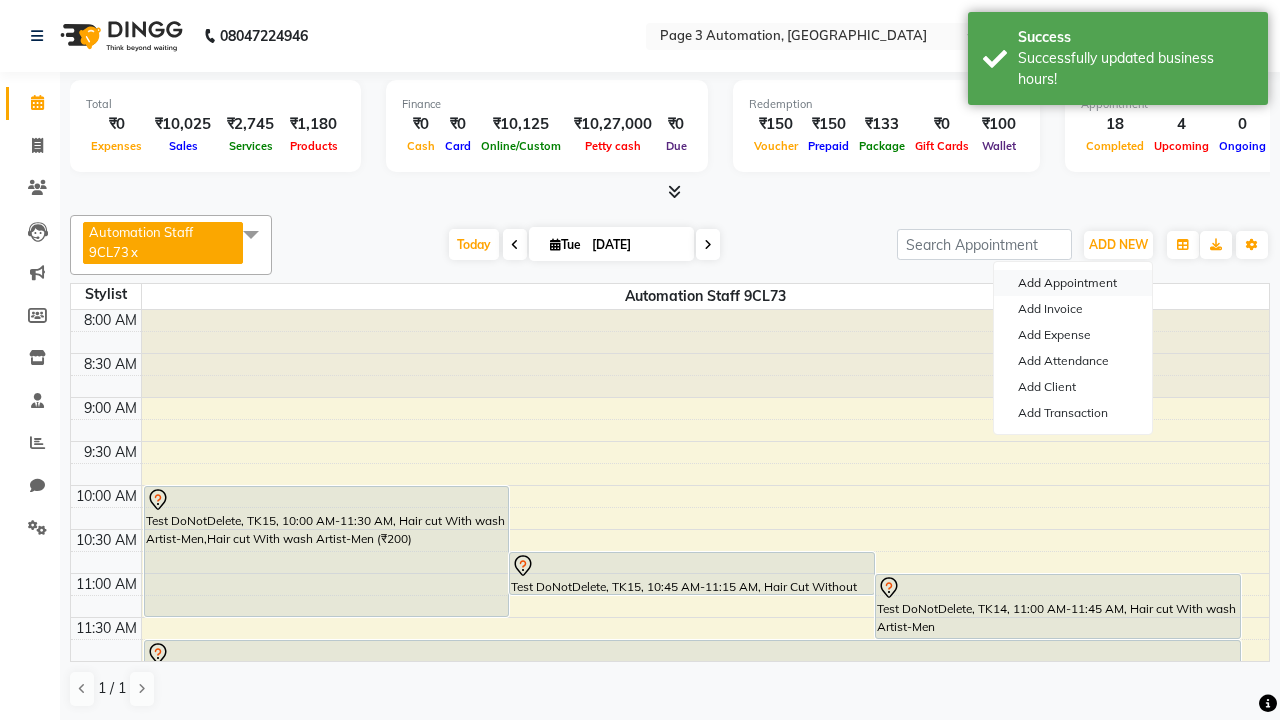 click on "Add Appointment" at bounding box center (1073, 283) 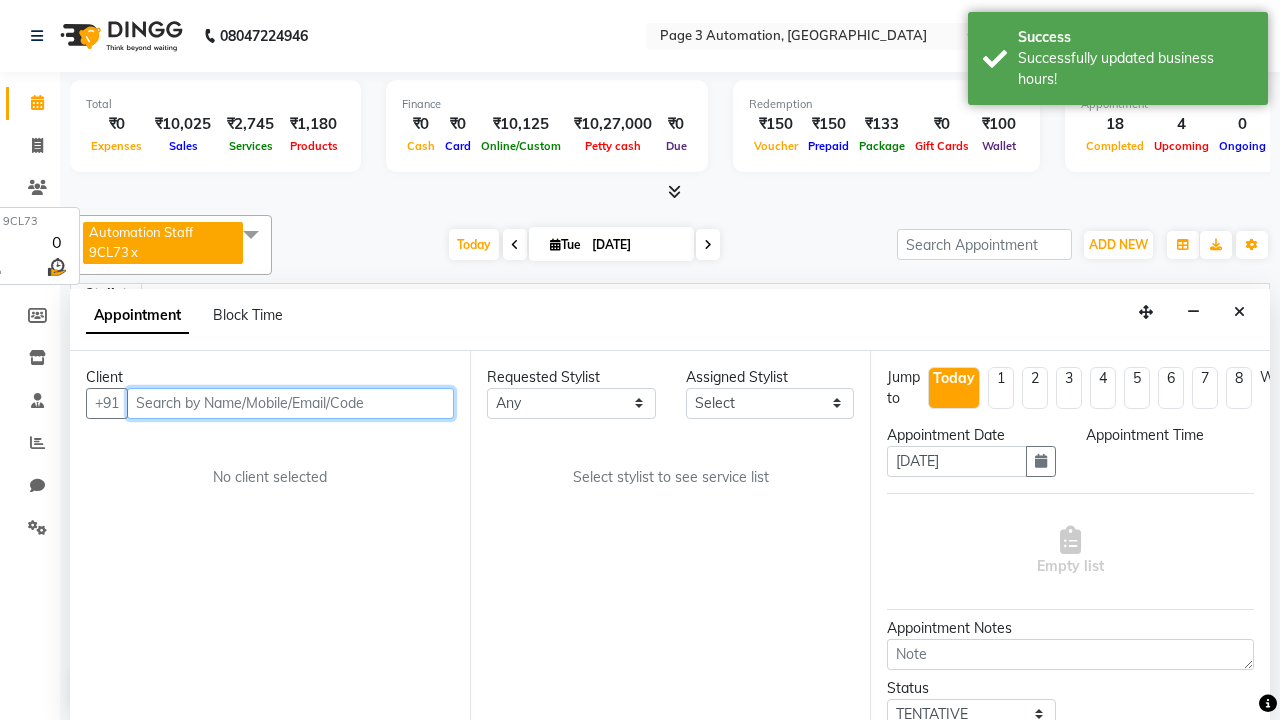 select on "540" 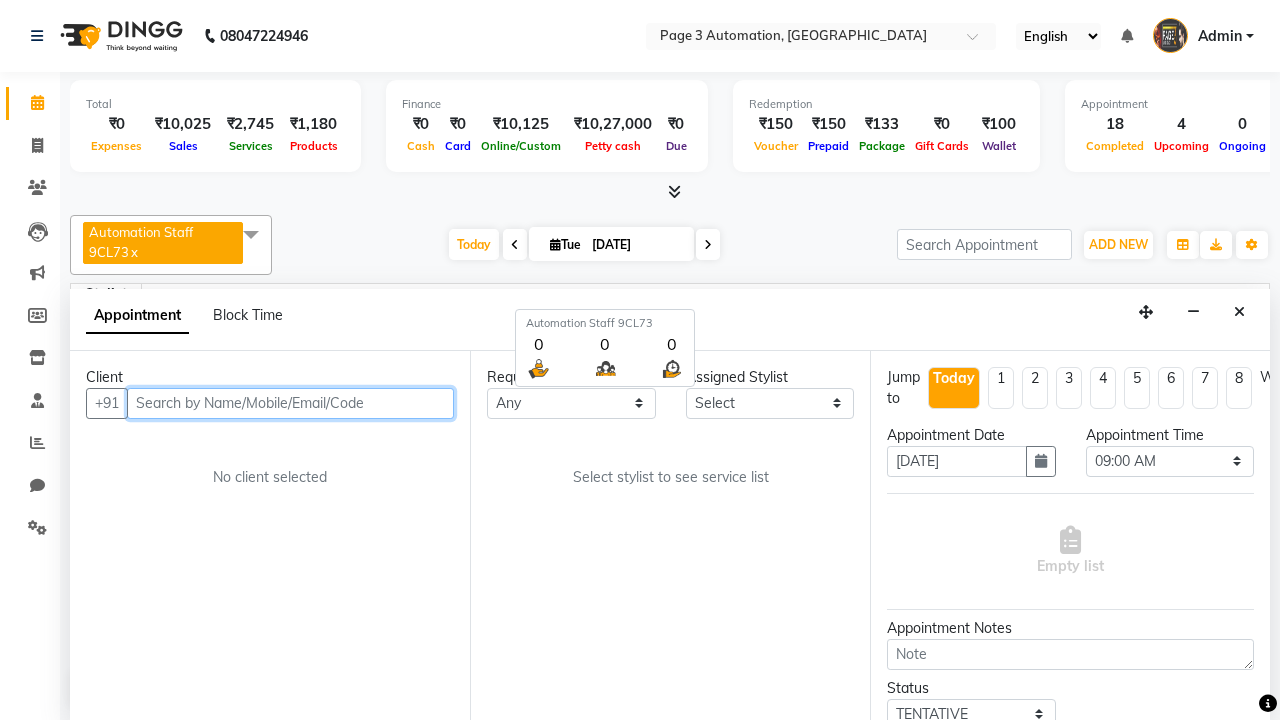 scroll, scrollTop: 1, scrollLeft: 0, axis: vertical 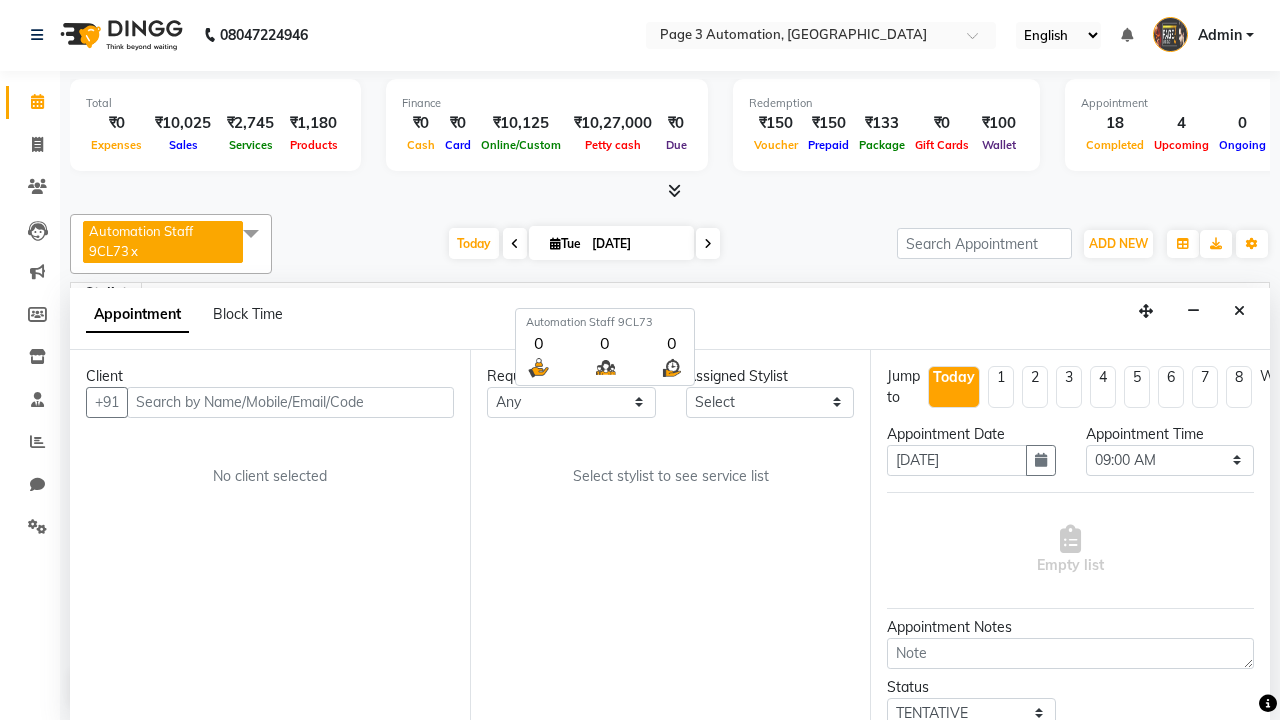 click on "Admin" at bounding box center (1220, 35) 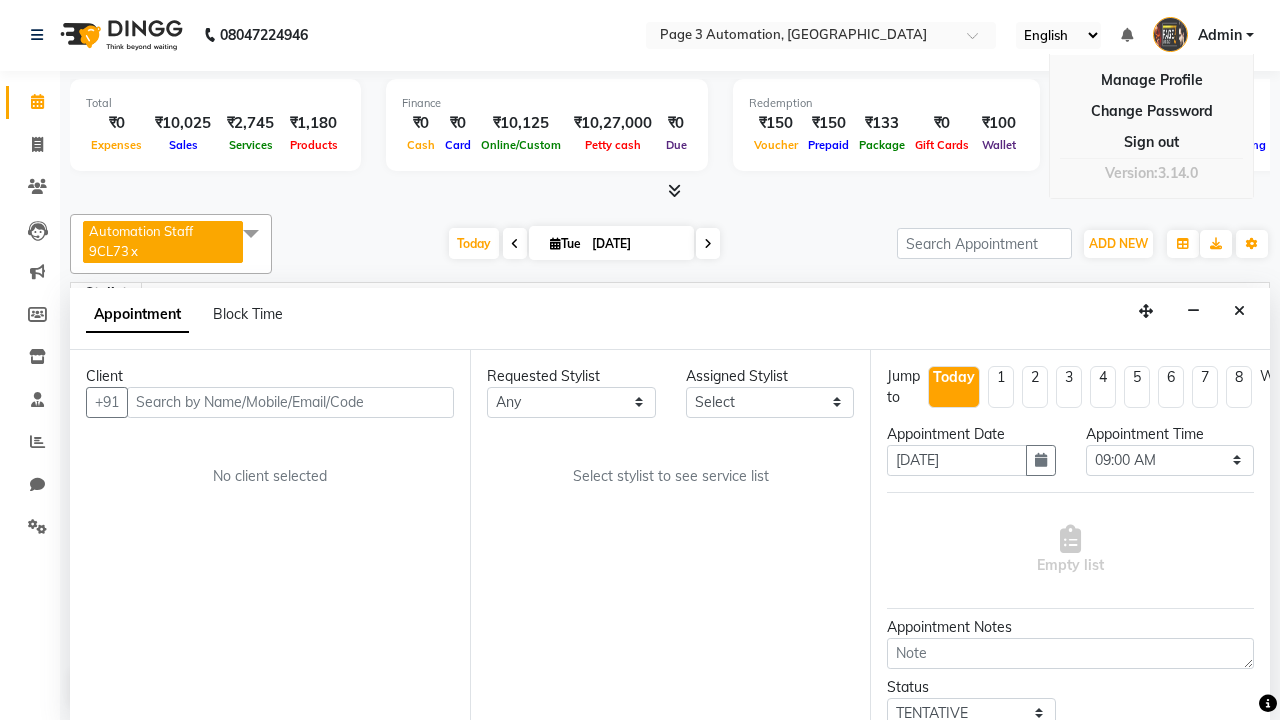 scroll, scrollTop: 0, scrollLeft: 0, axis: both 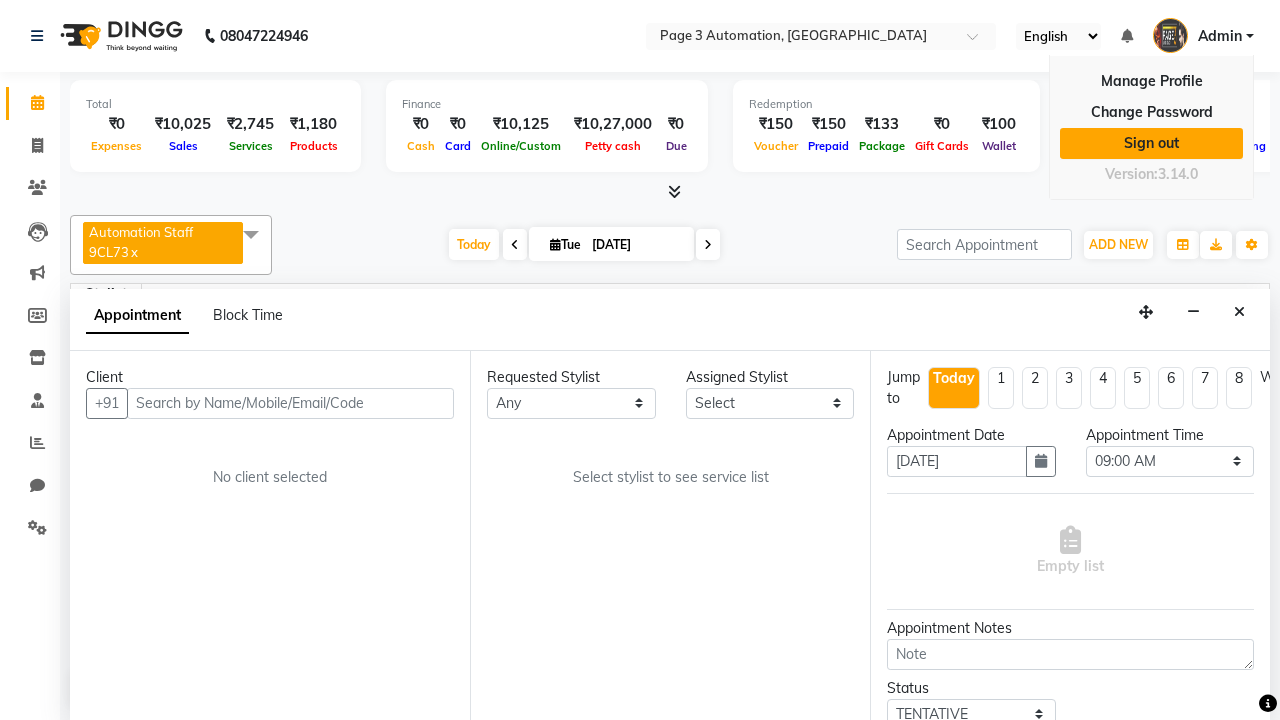 click on "Sign out" at bounding box center (1151, 143) 